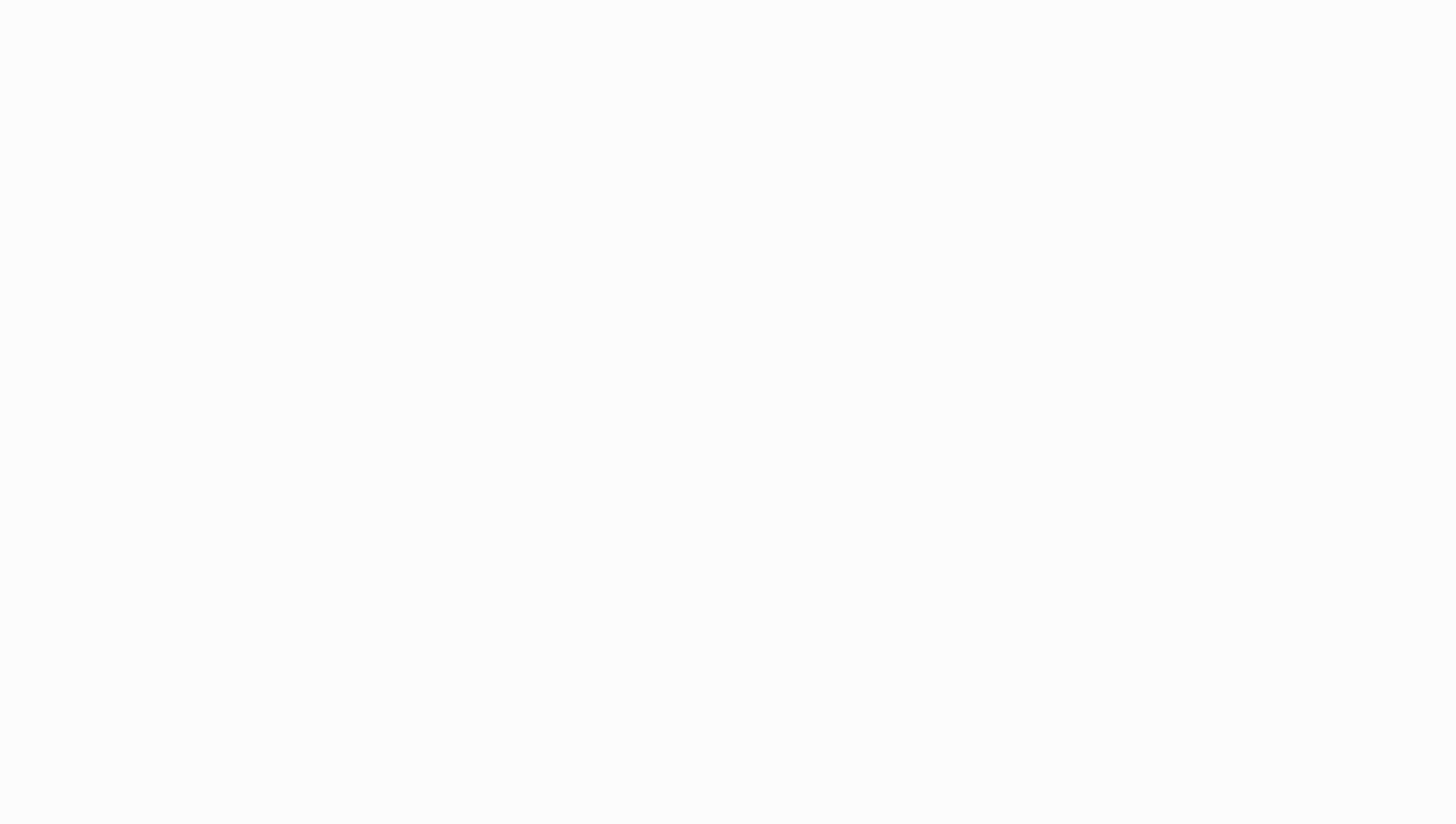 scroll, scrollTop: 0, scrollLeft: 0, axis: both 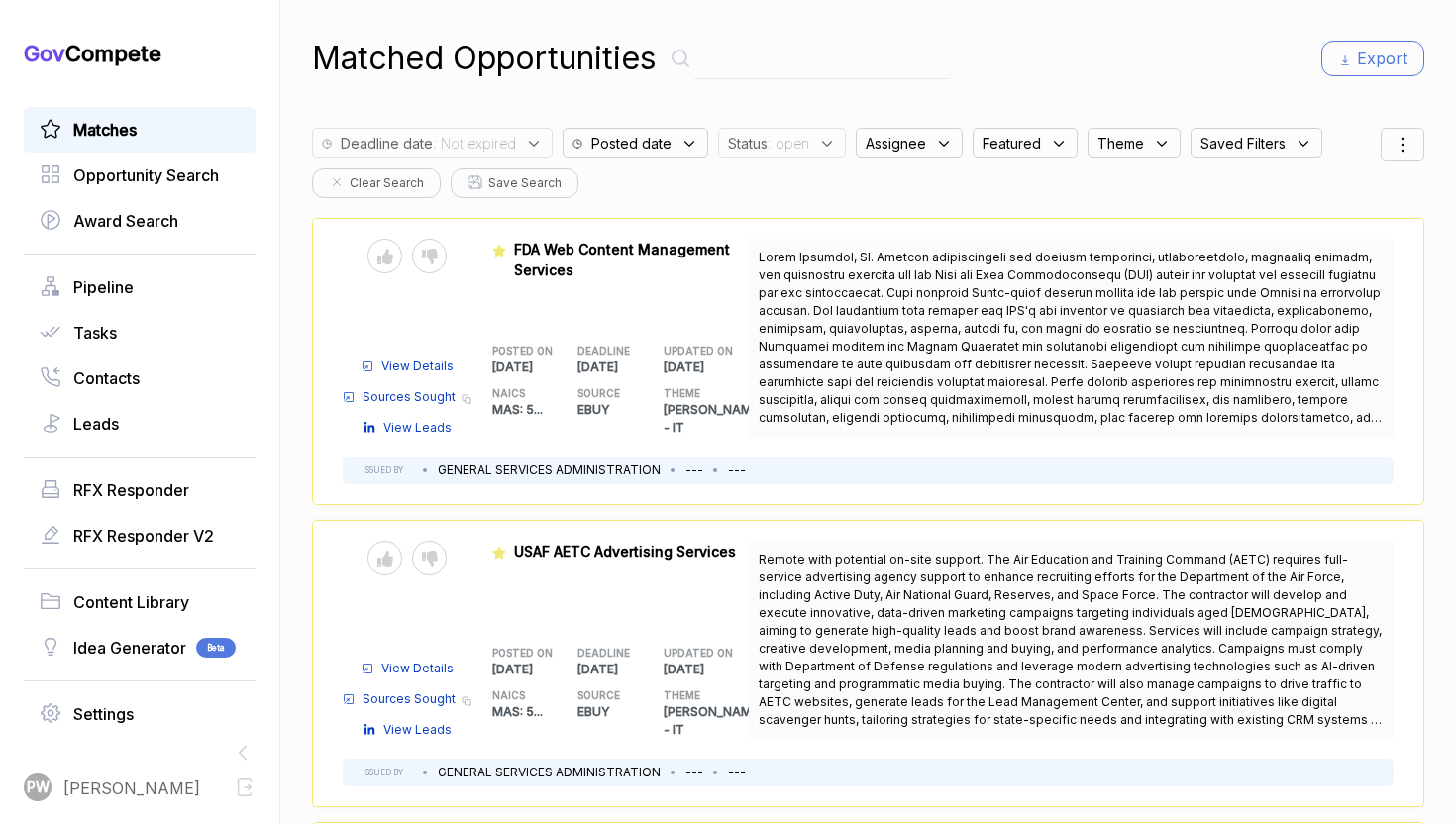 click on "Send to Pipeline Reject" at bounding box center [407, 558] 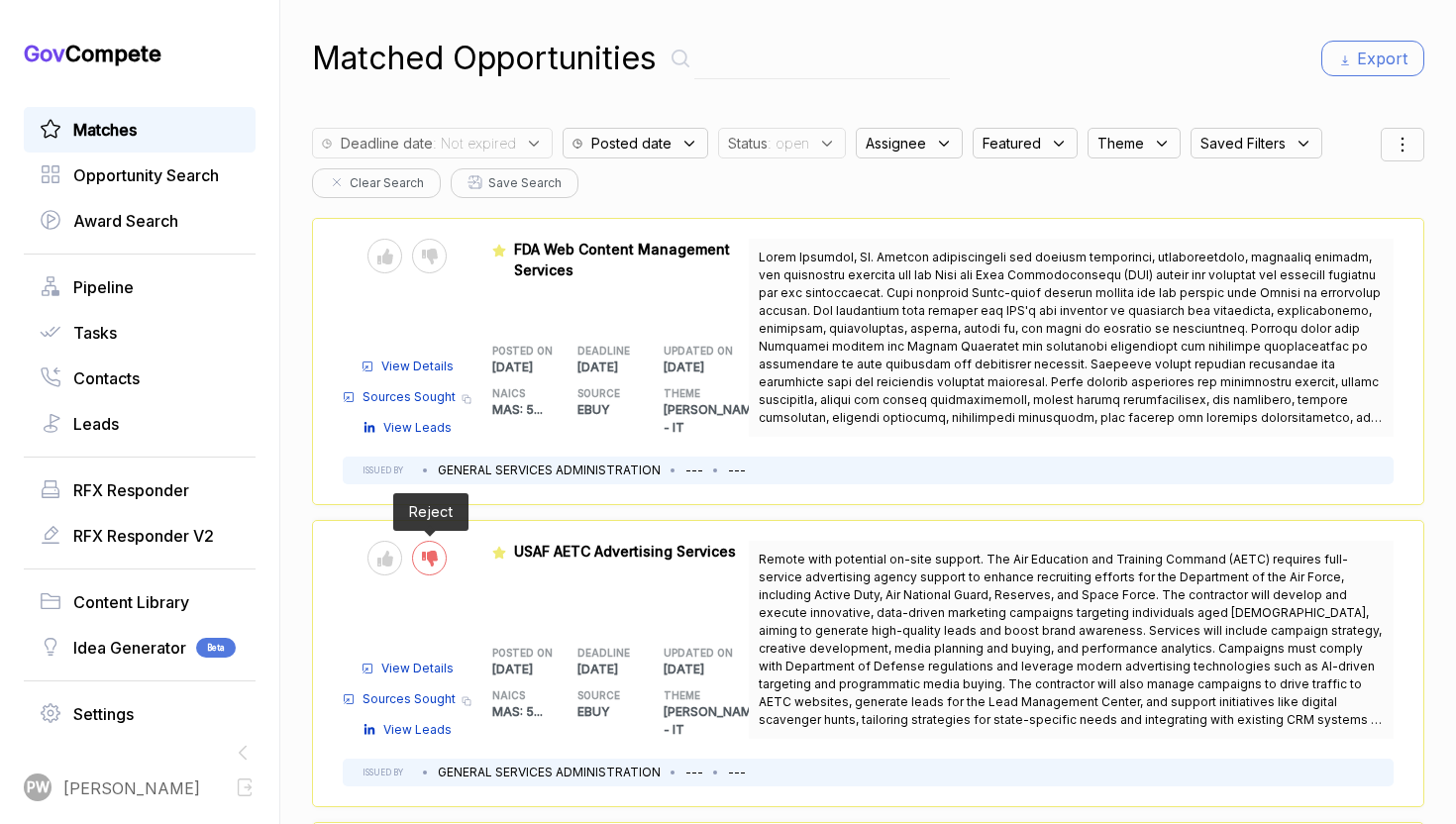 click 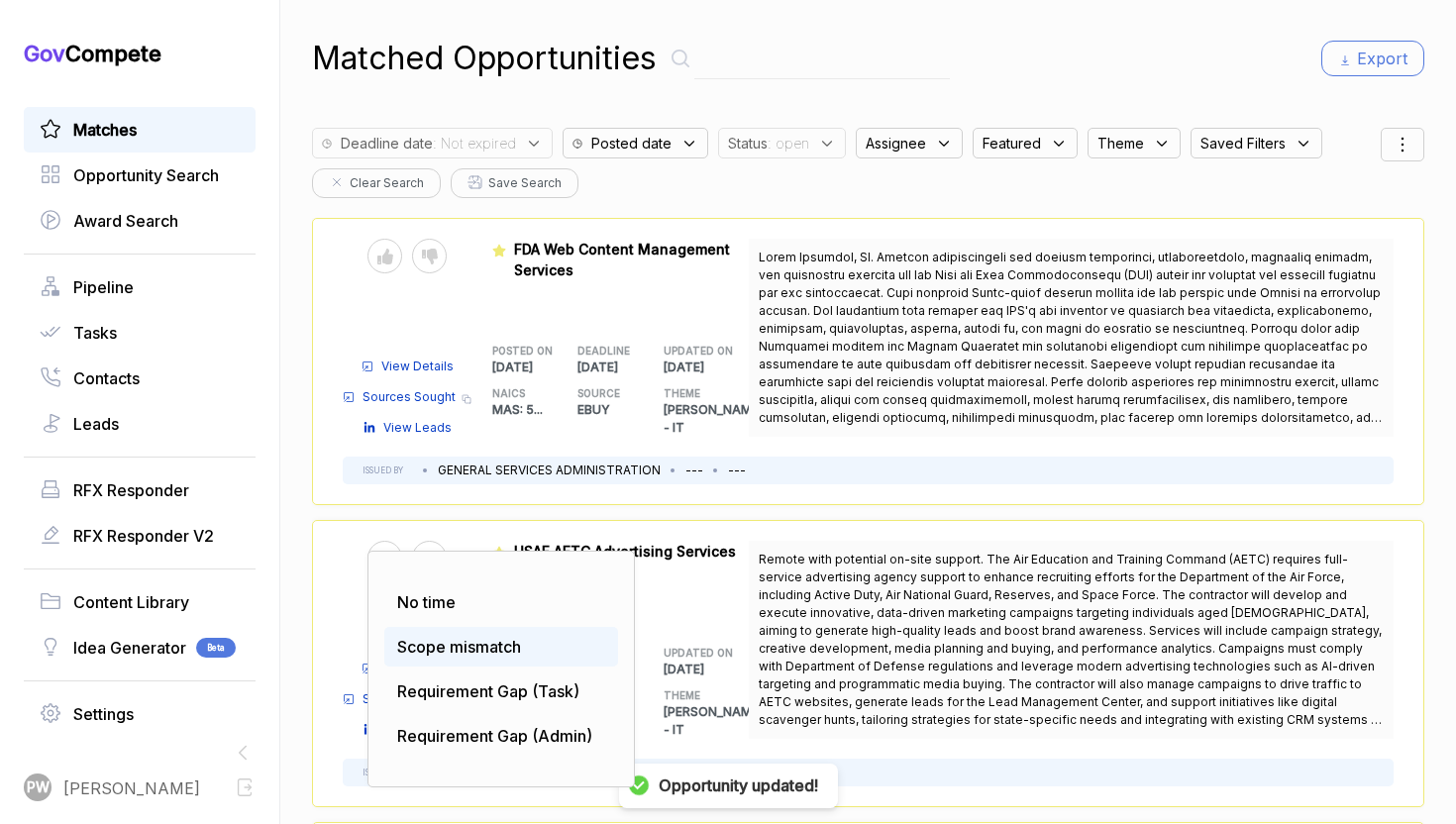 click on "Scope mismatch" at bounding box center [459, 647] 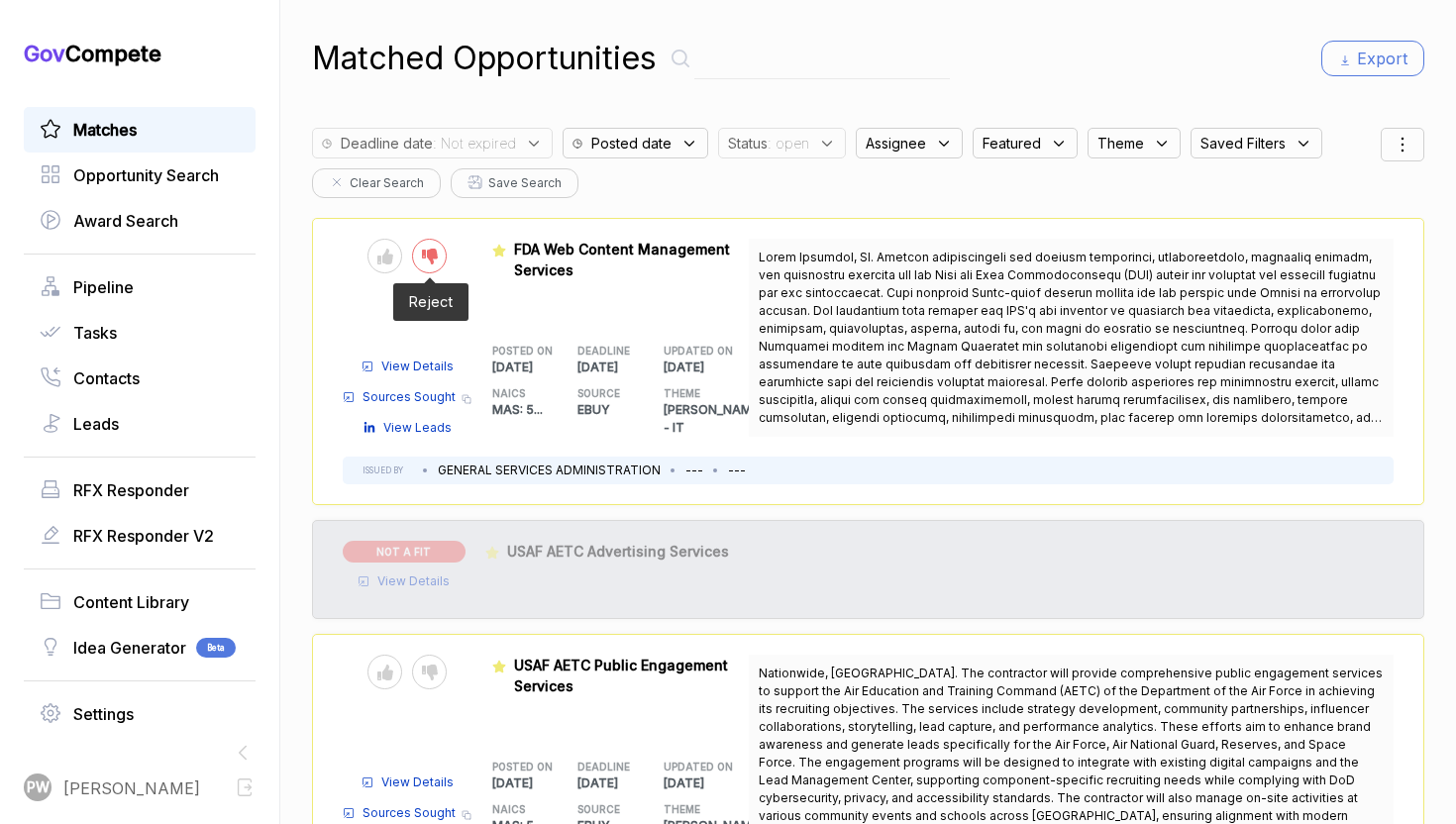 click 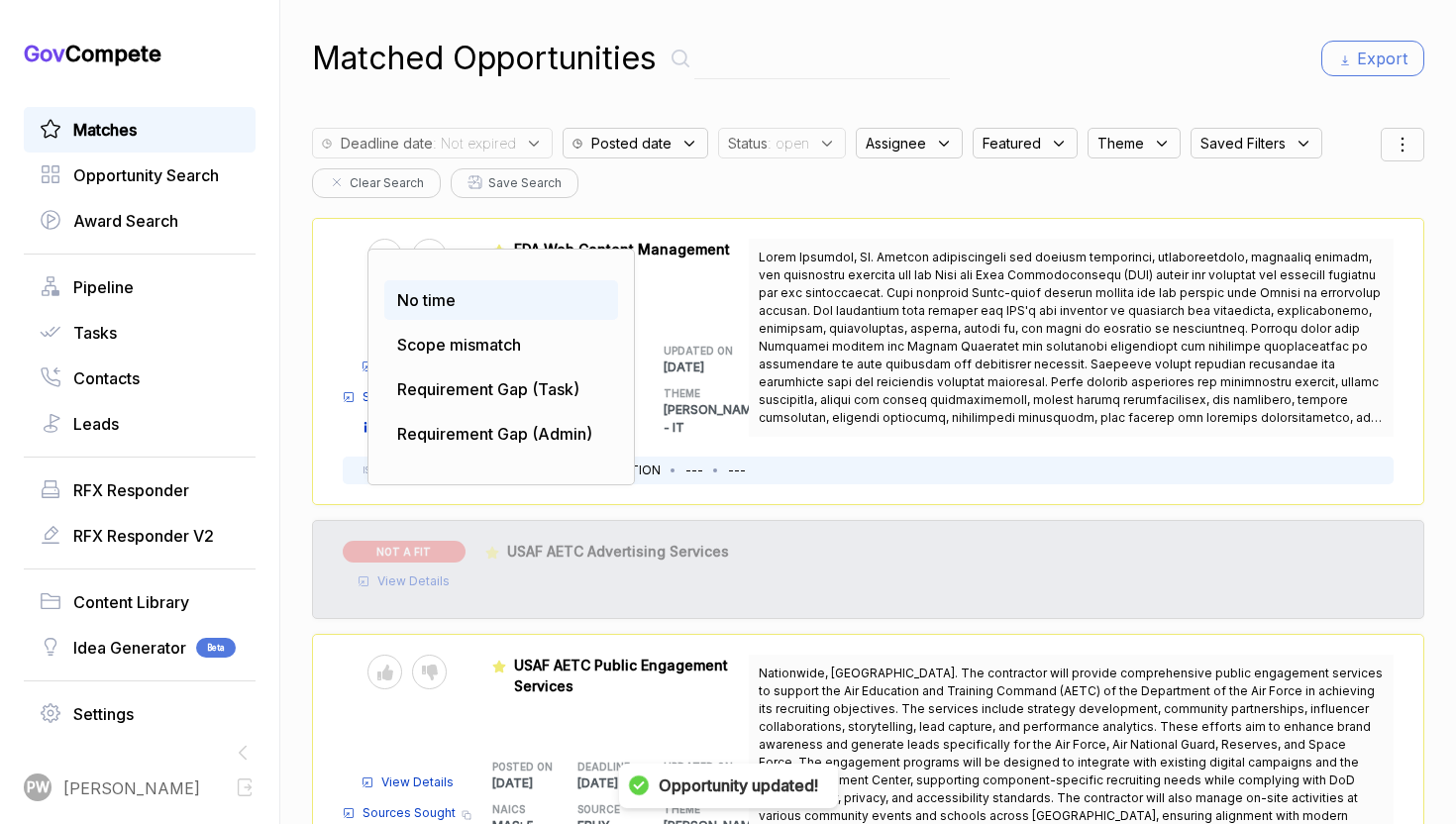 click on "No time" at bounding box center (426, 300) 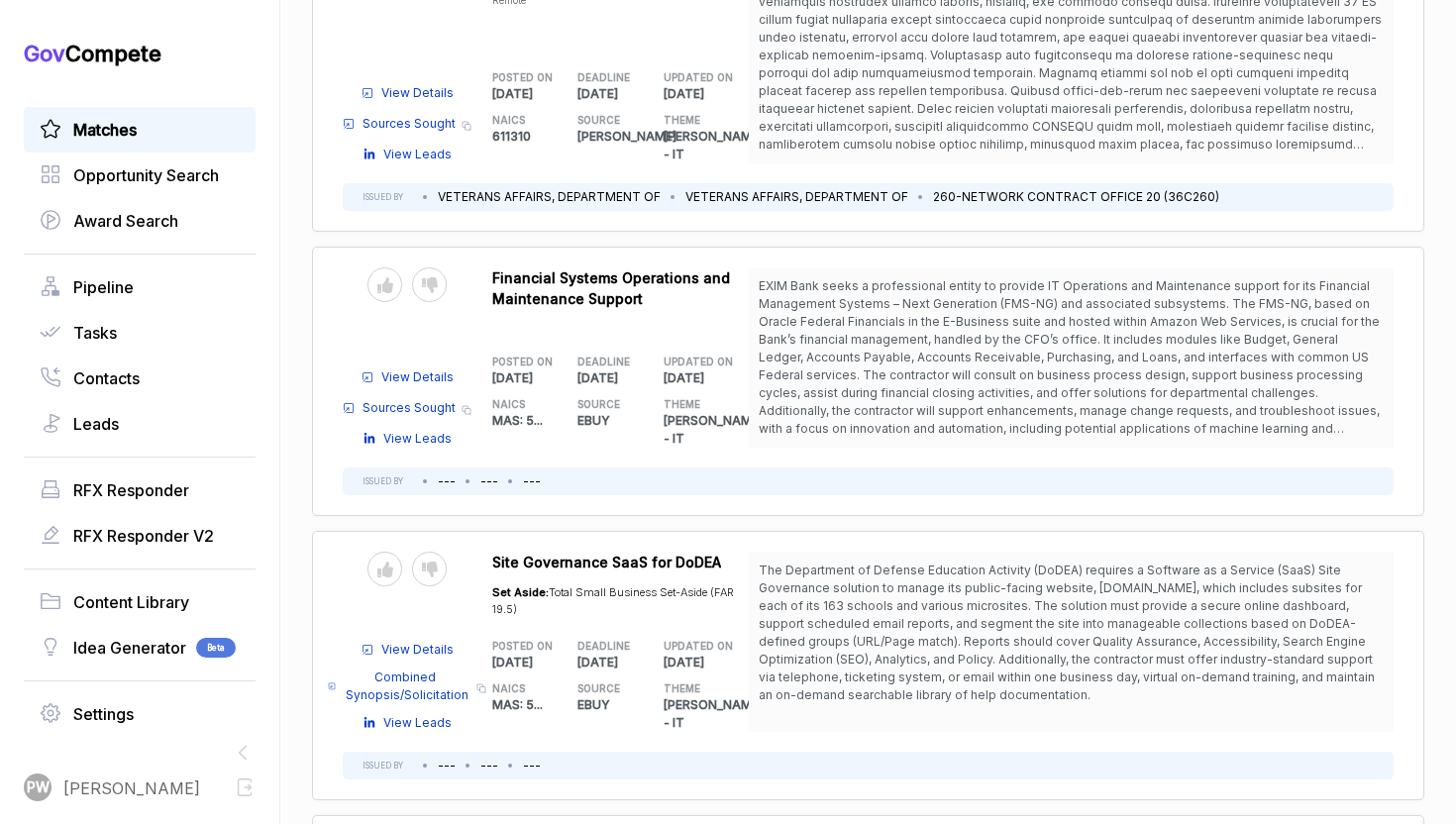 scroll, scrollTop: 2868, scrollLeft: 0, axis: vertical 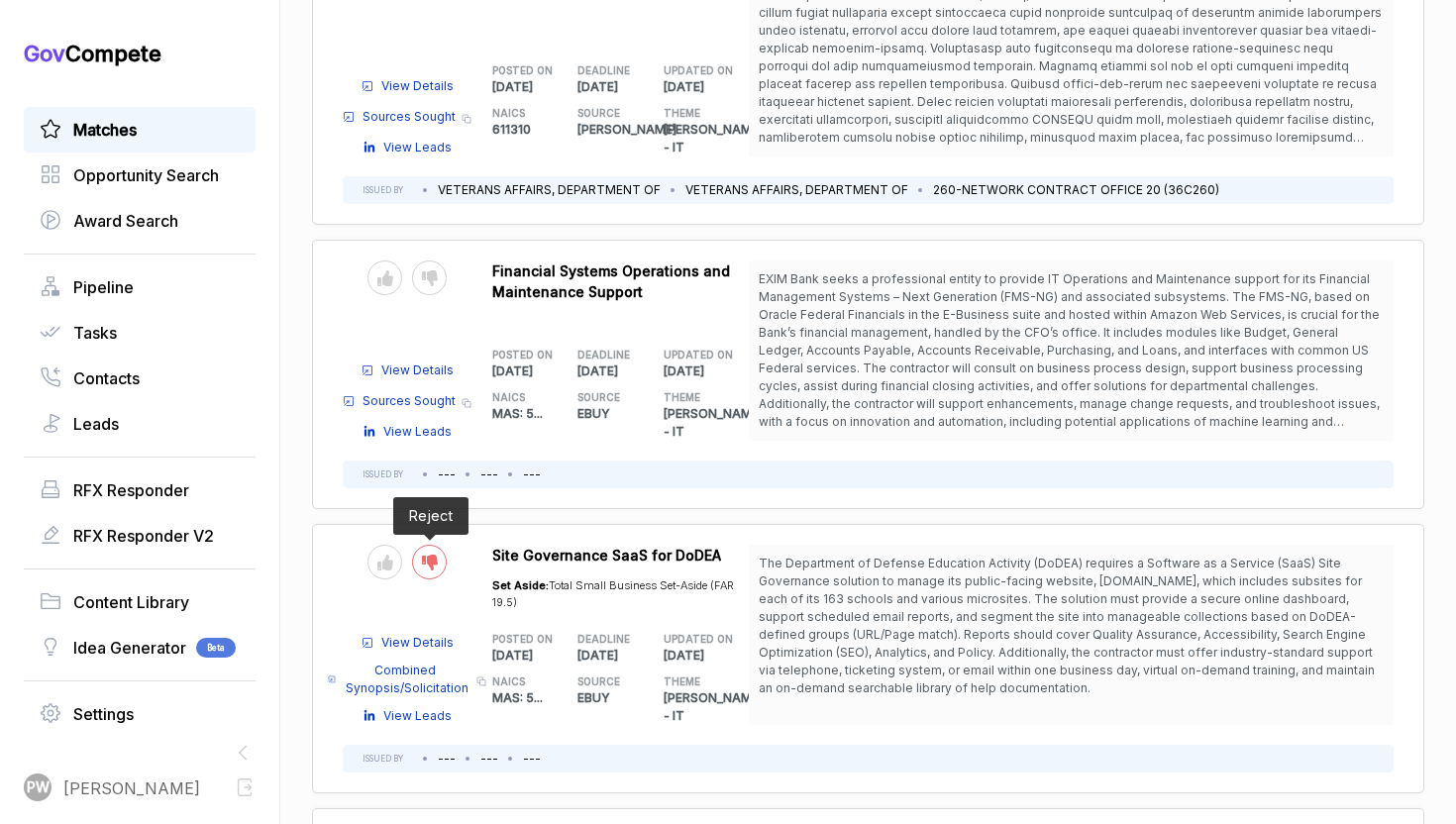 click at bounding box center (429, 562) 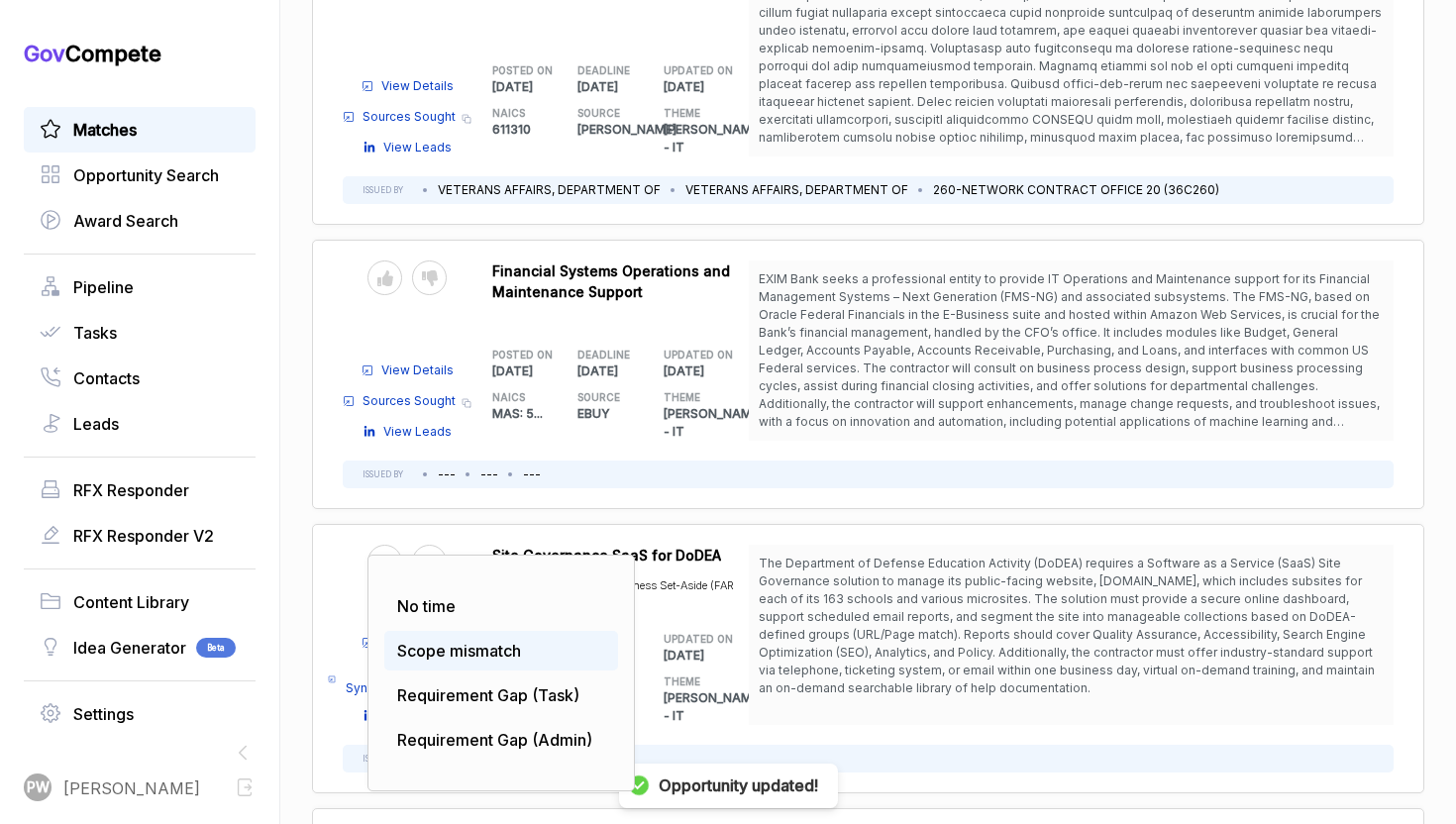 click on "Scope mismatch" at bounding box center (459, 651) 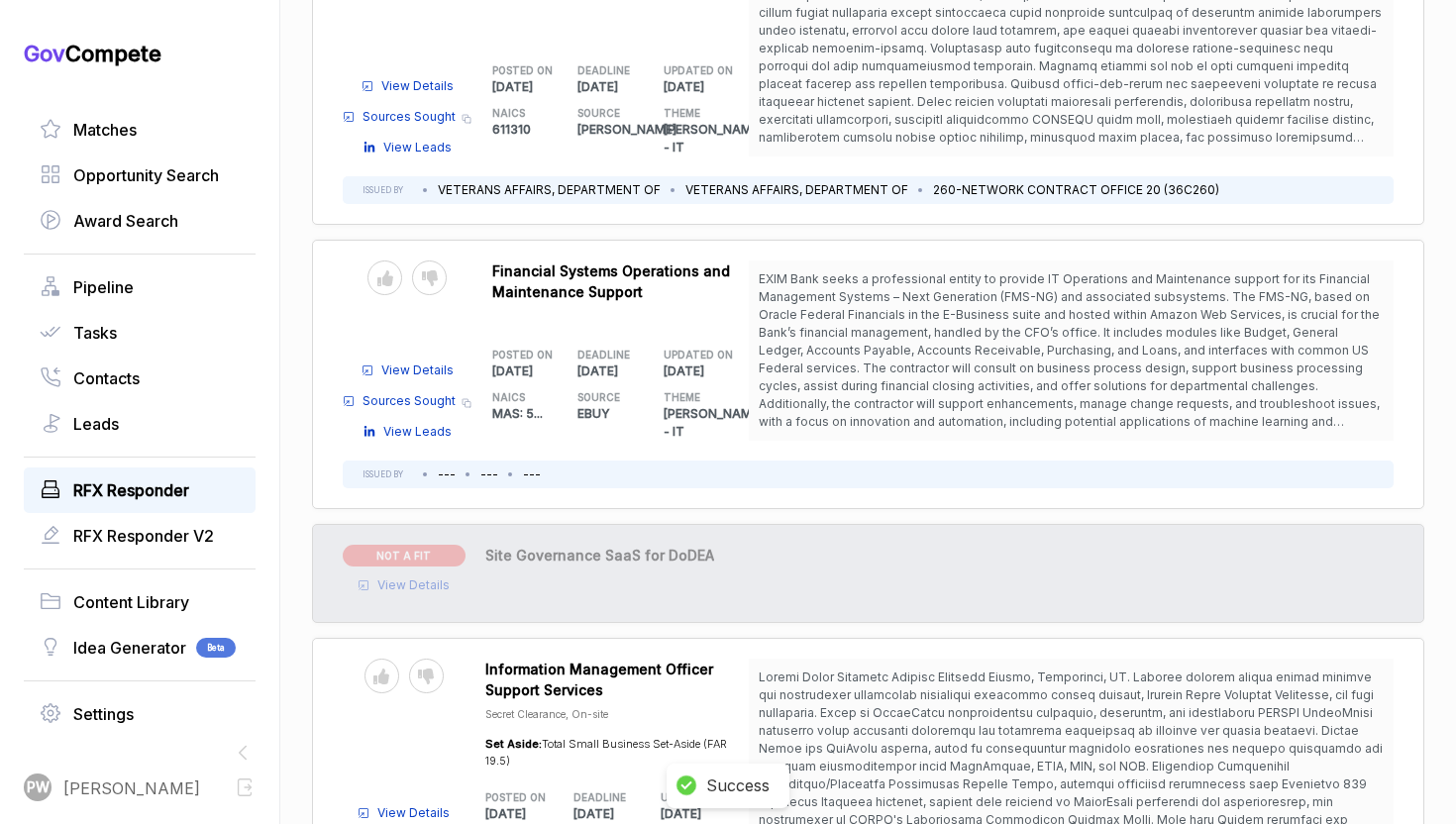 click on "RFX Responder" at bounding box center (131, 490) 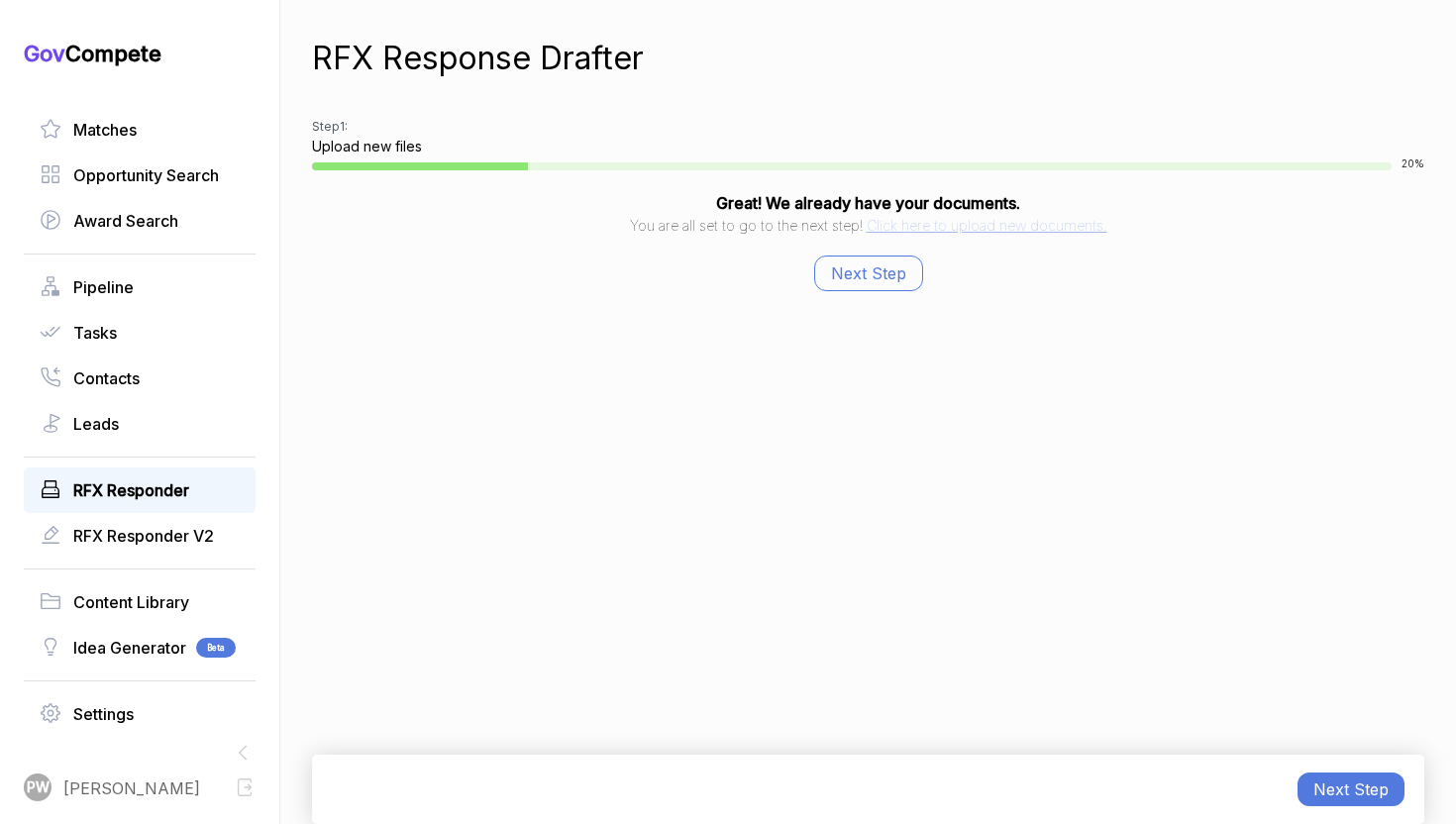 click on "Pipeline" at bounding box center [140, 287] 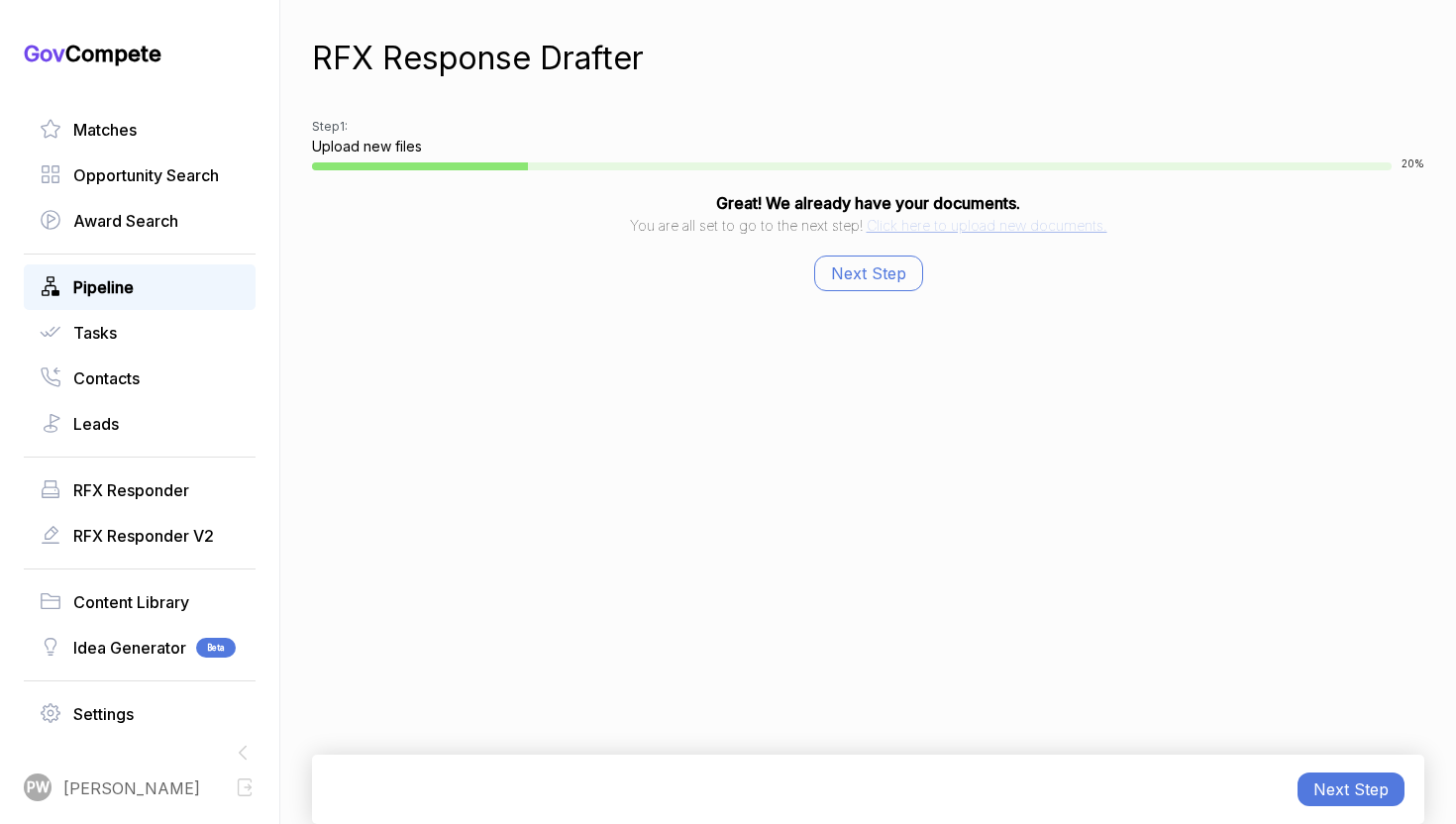click on "Pipeline" at bounding box center (103, 287) 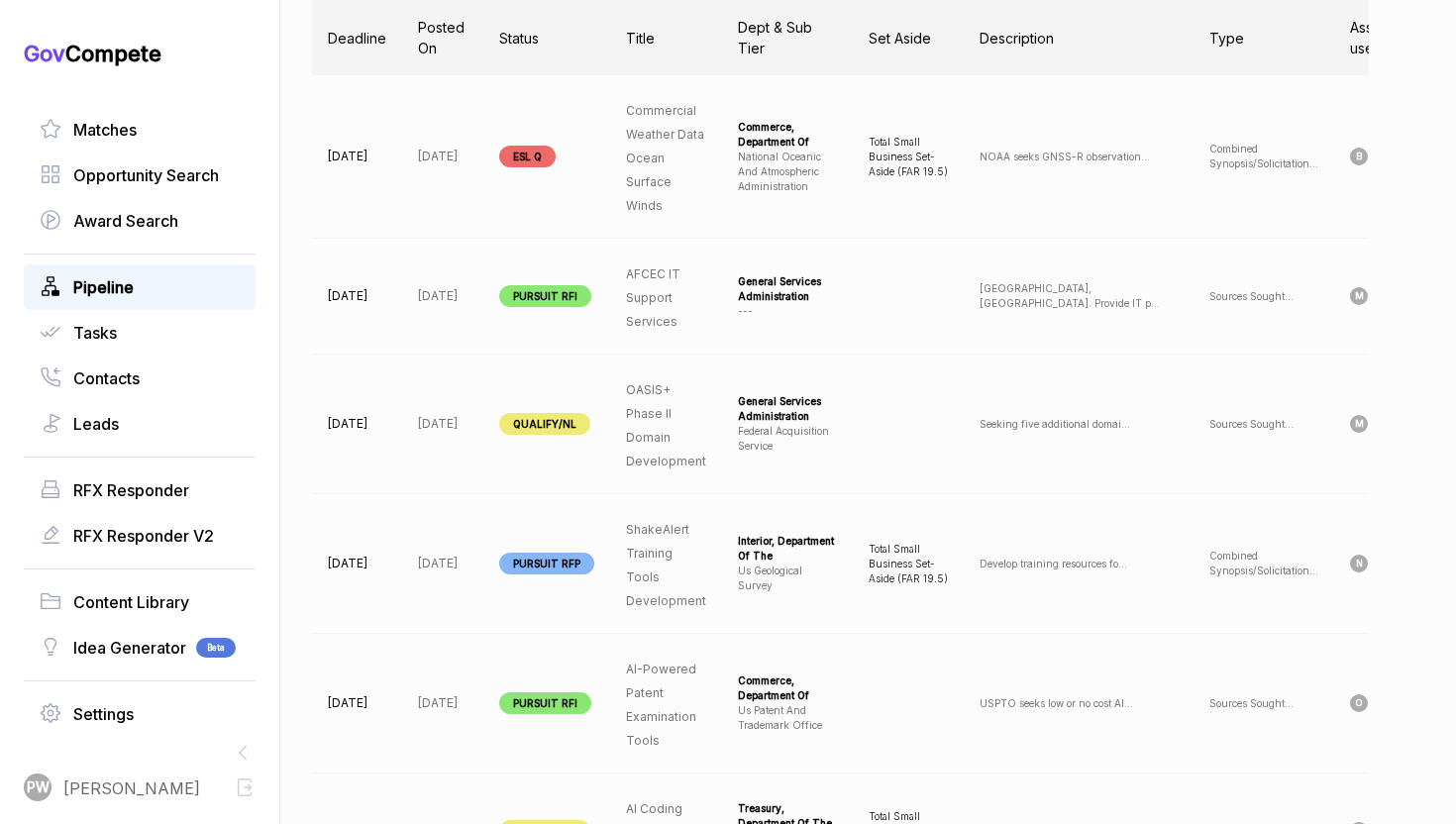 scroll, scrollTop: 756, scrollLeft: 0, axis: vertical 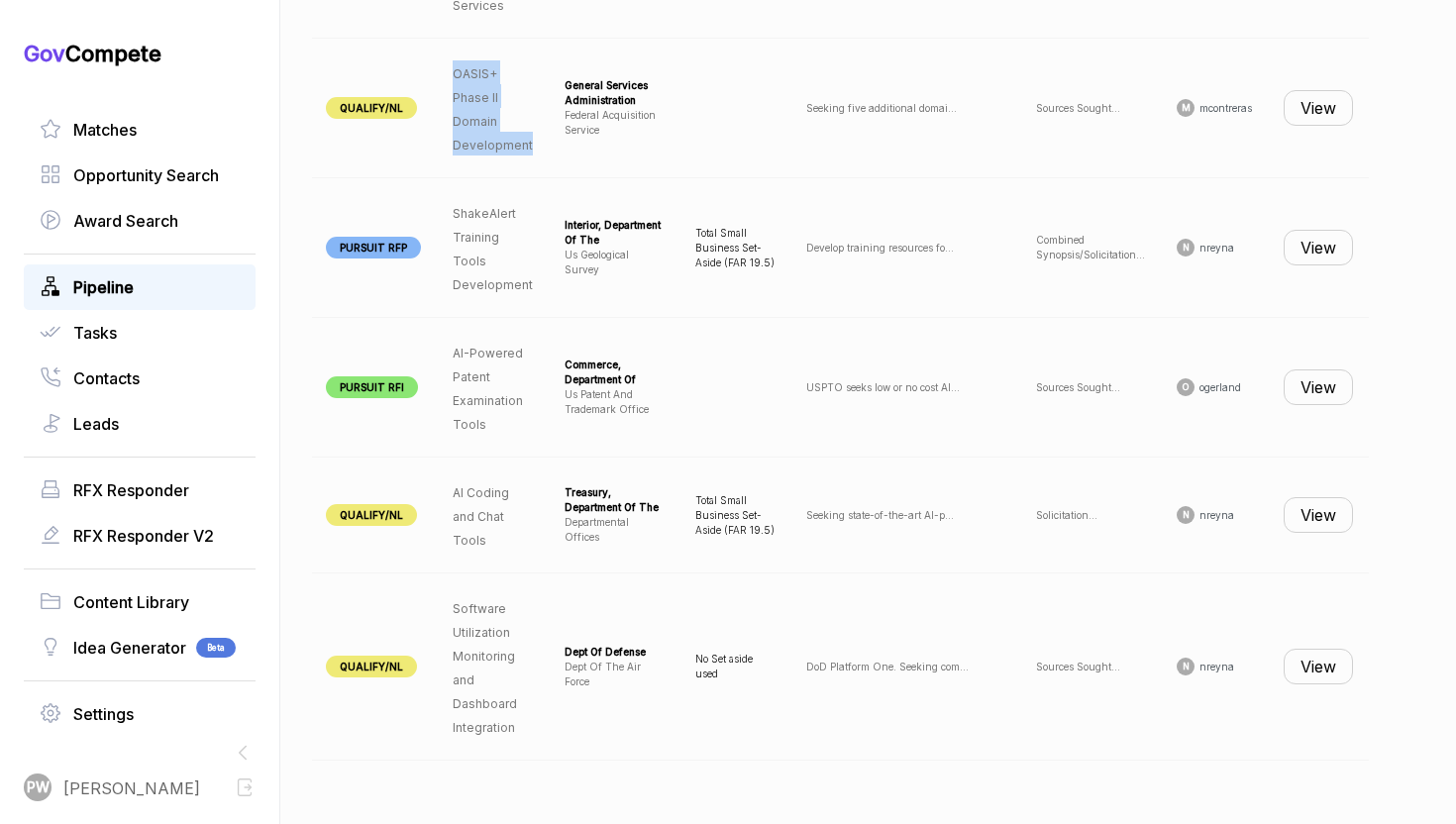 drag, startPoint x: 542, startPoint y: 147, endPoint x: 453, endPoint y: 65, distance: 121.01653 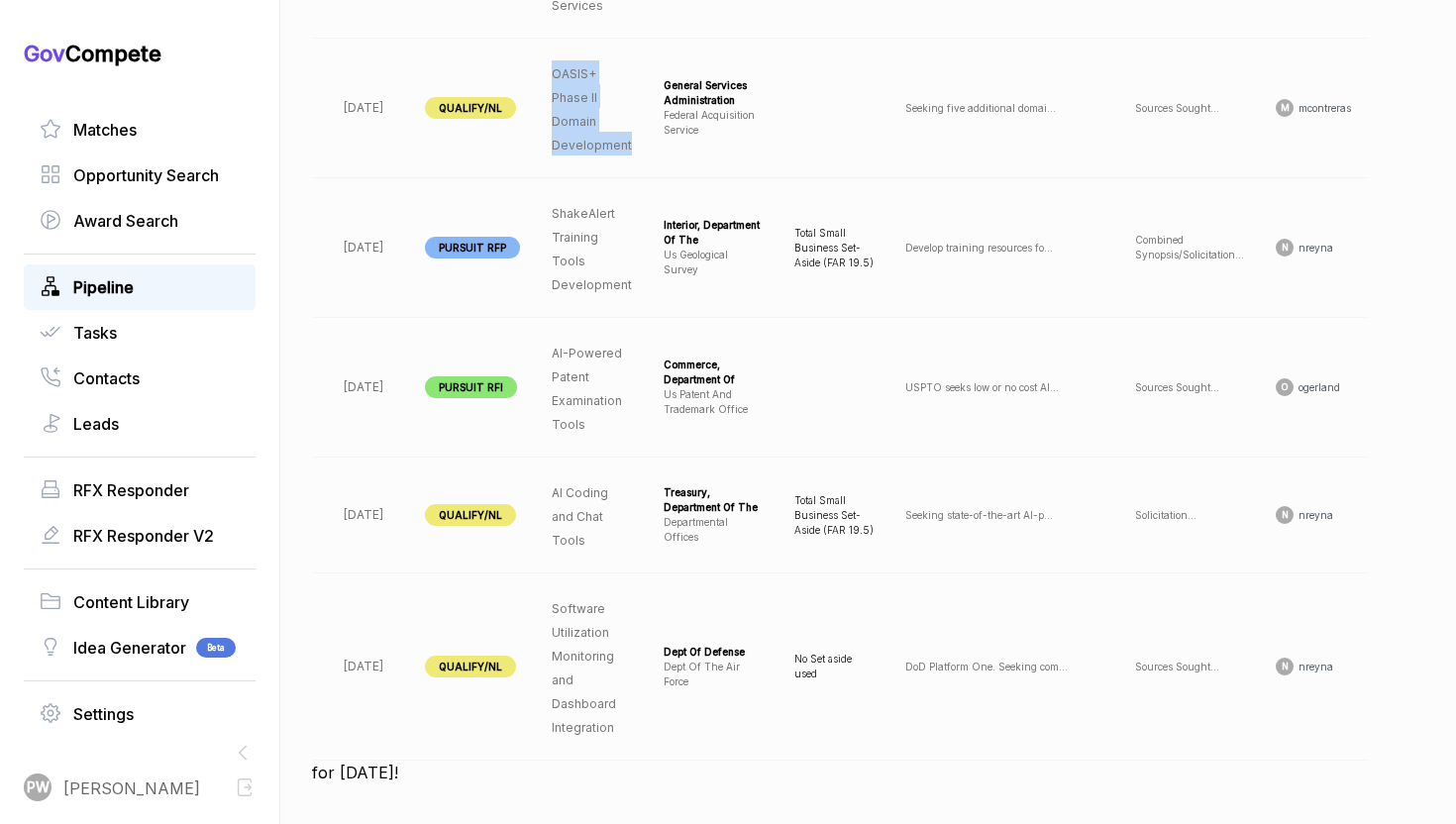 scroll, scrollTop: 0, scrollLeft: 195, axis: horizontal 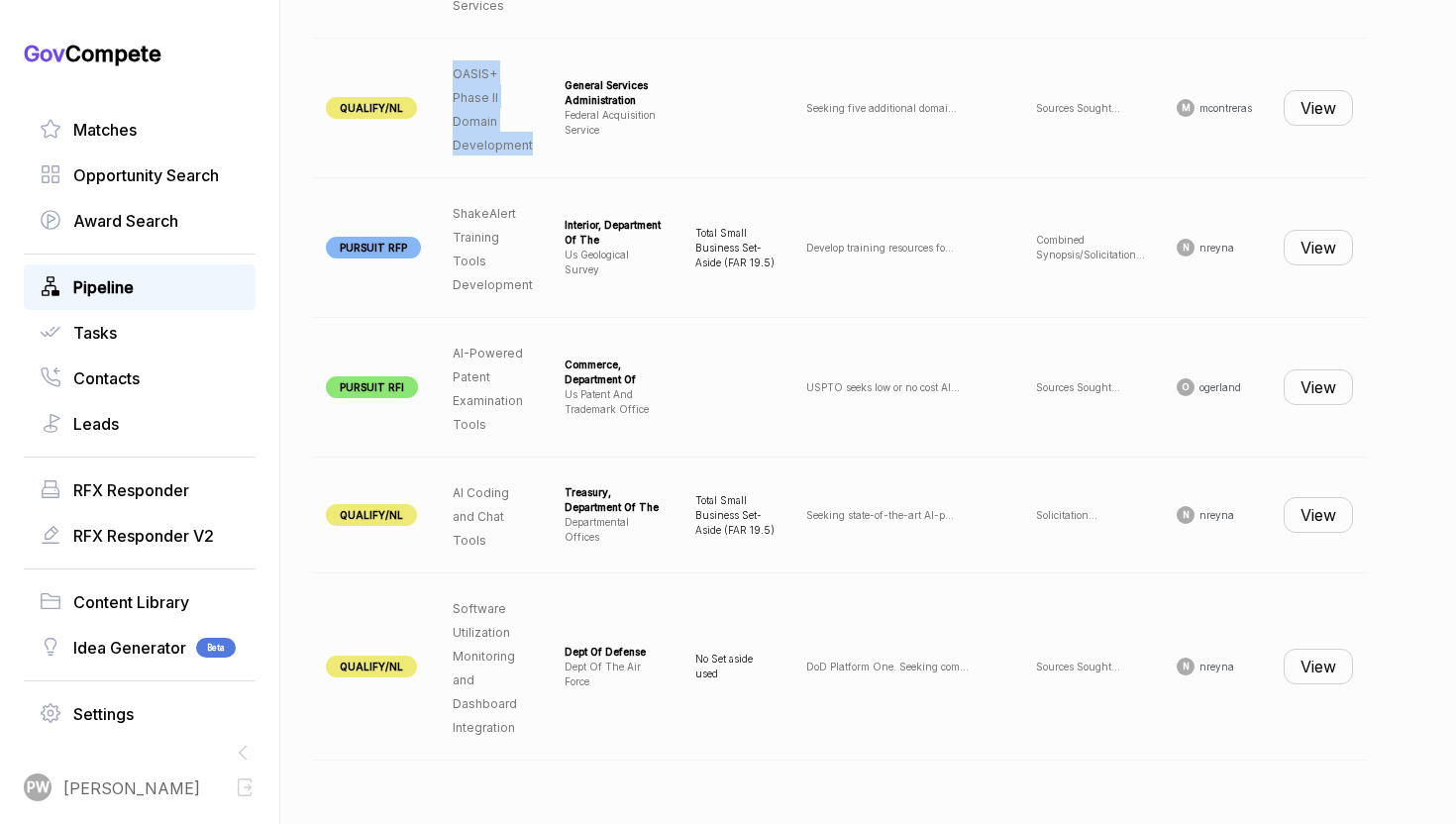 click on "View" at bounding box center [1318, 515] 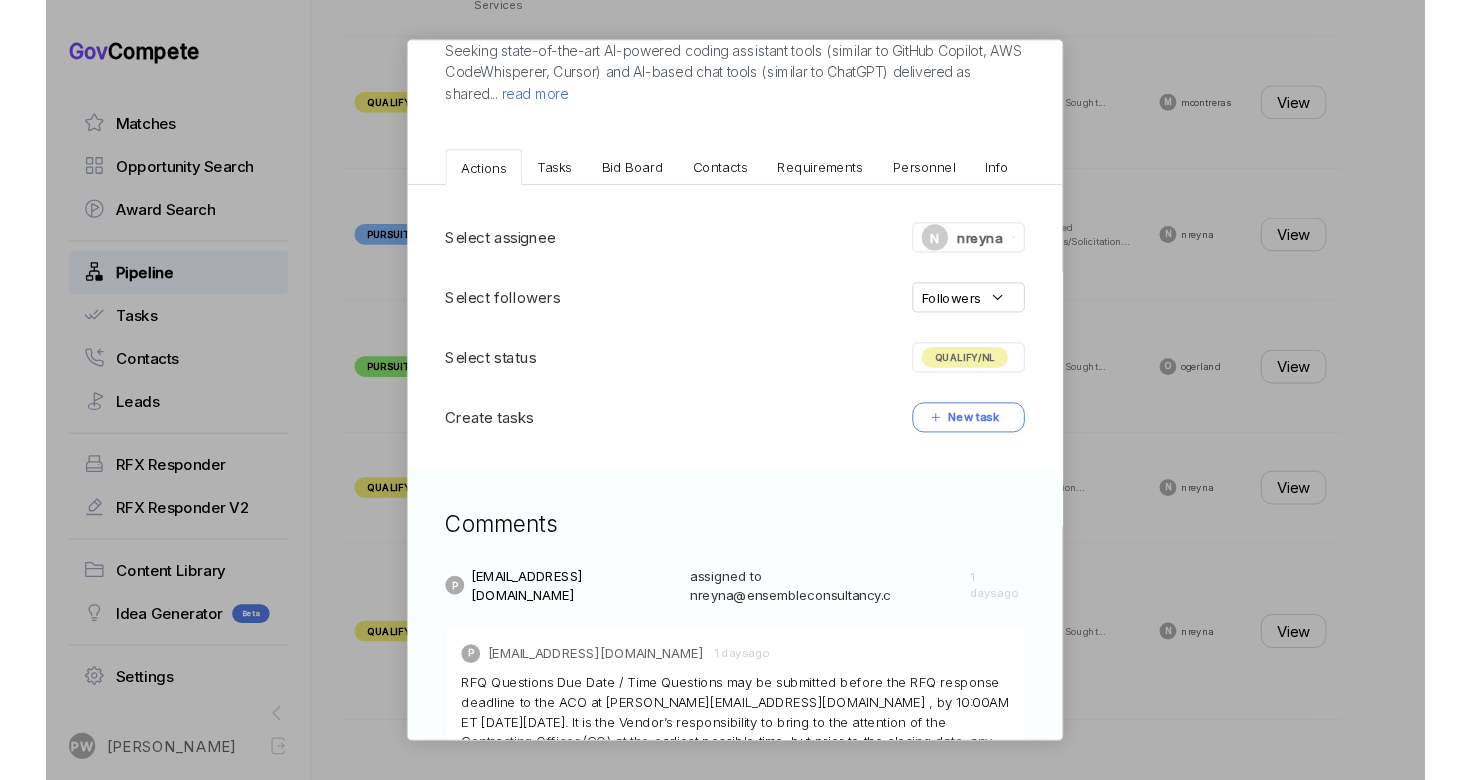 scroll, scrollTop: 0, scrollLeft: 0, axis: both 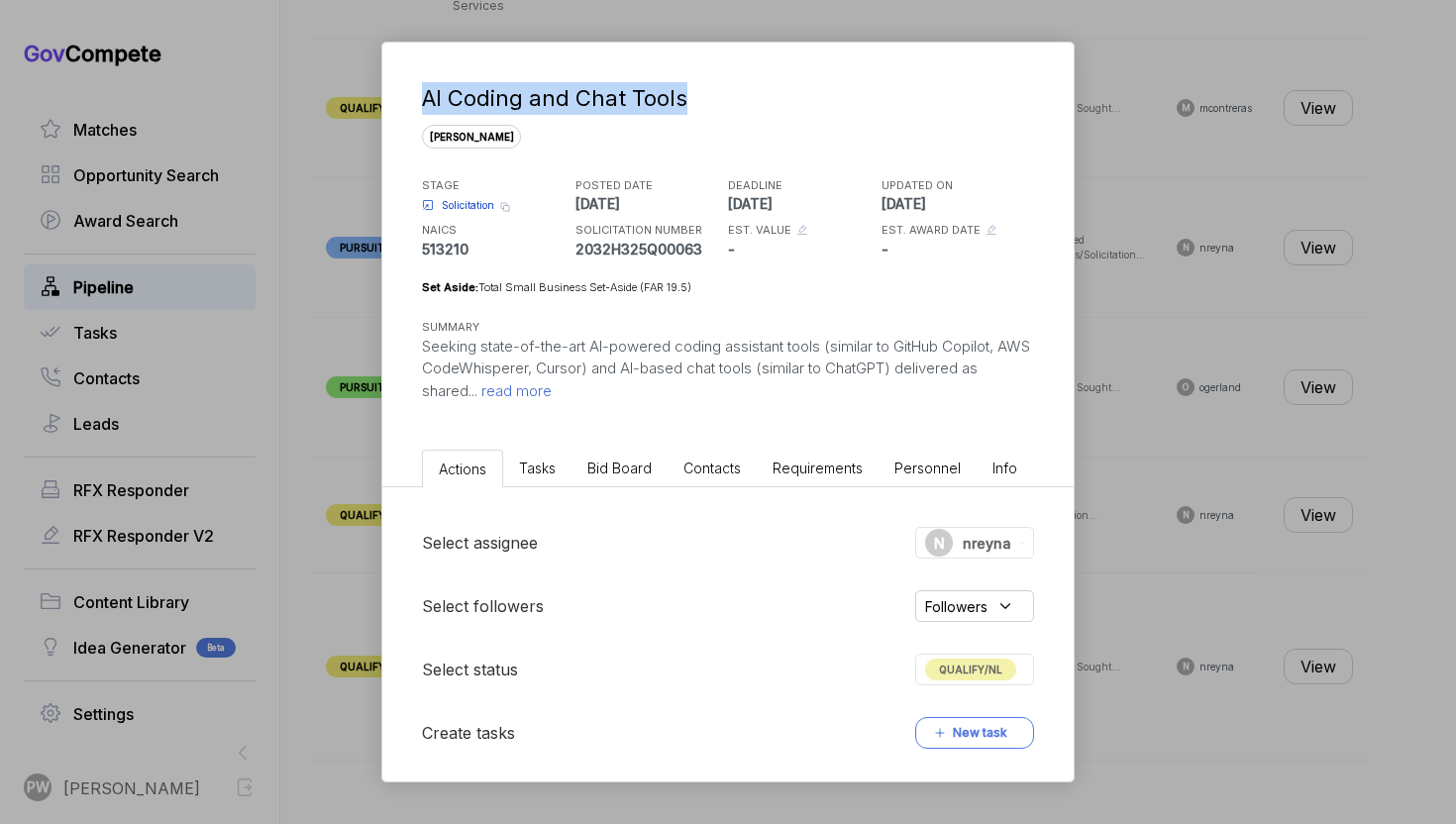 drag, startPoint x: 688, startPoint y: 96, endPoint x: 318, endPoint y: 98, distance: 370.00541 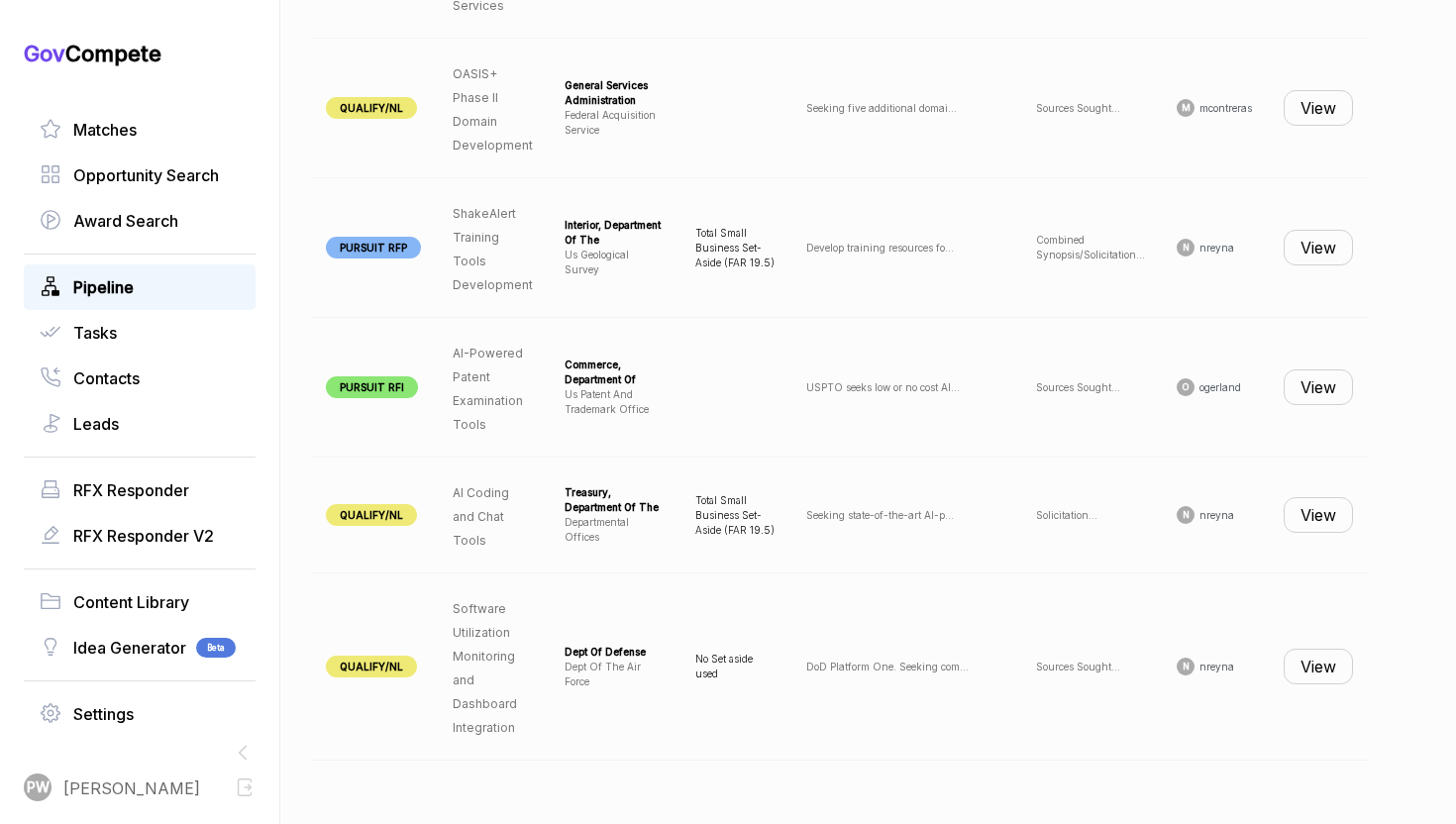 copy on "AI Coding and Chat Tools" 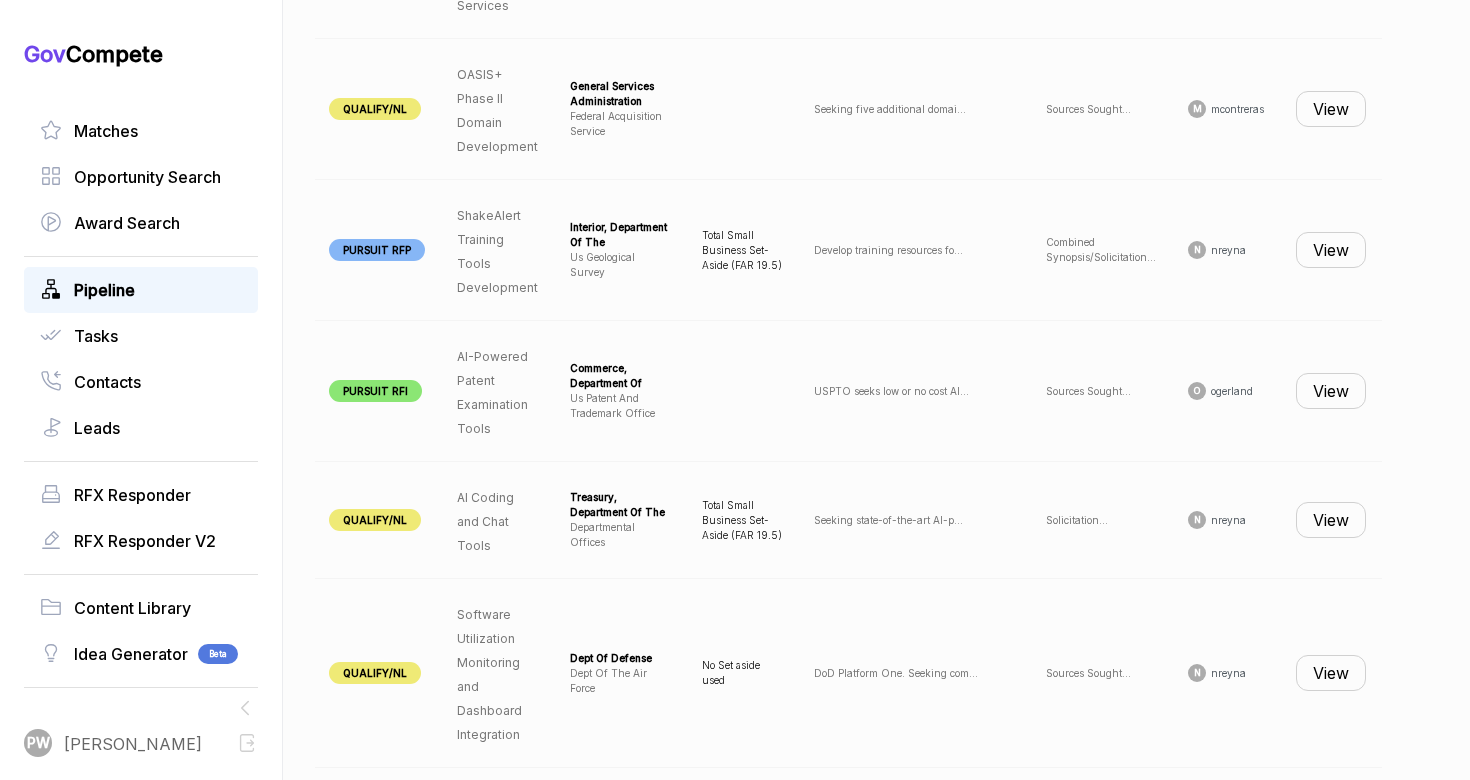 scroll, scrollTop: 1161, scrollLeft: 0, axis: vertical 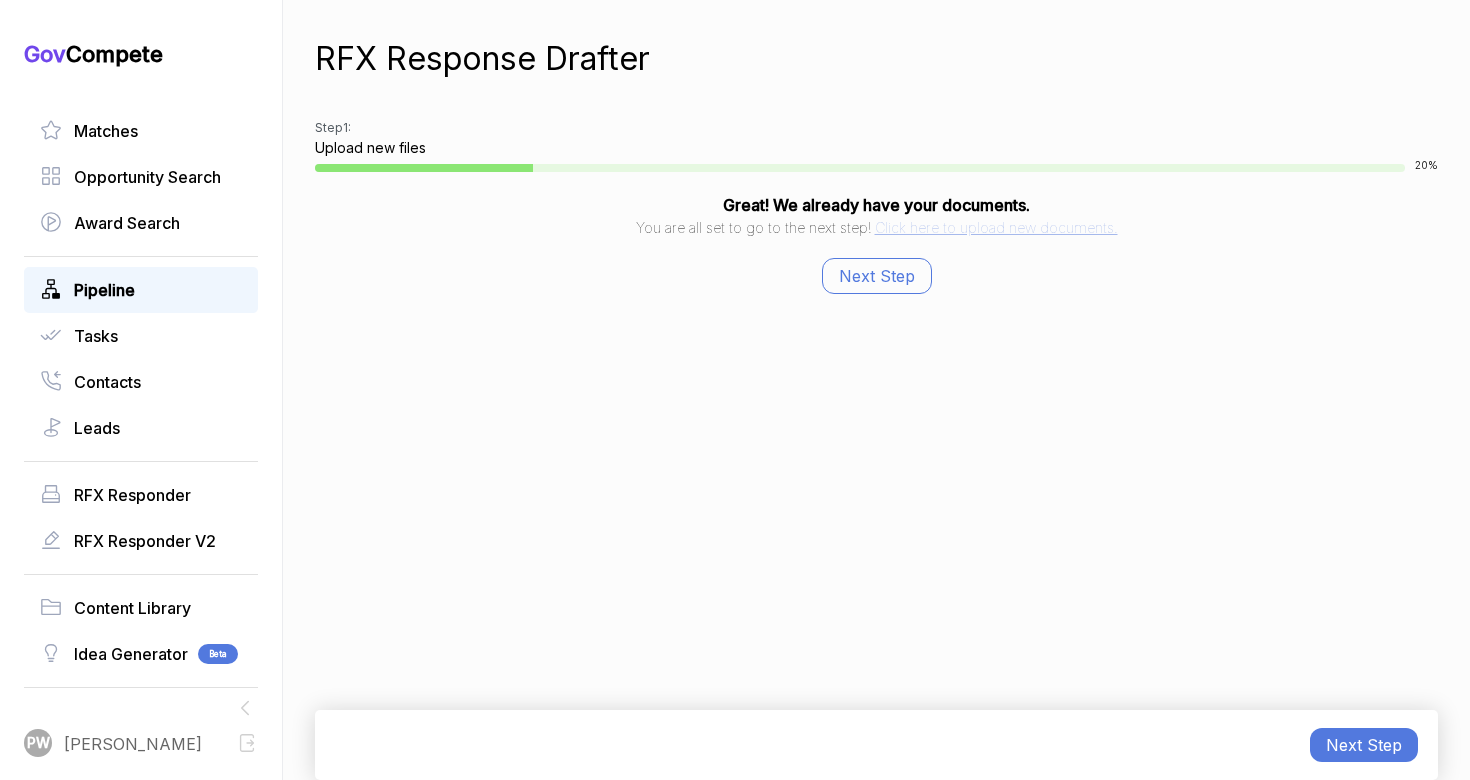 click on "Pipeline" at bounding box center (104, 290) 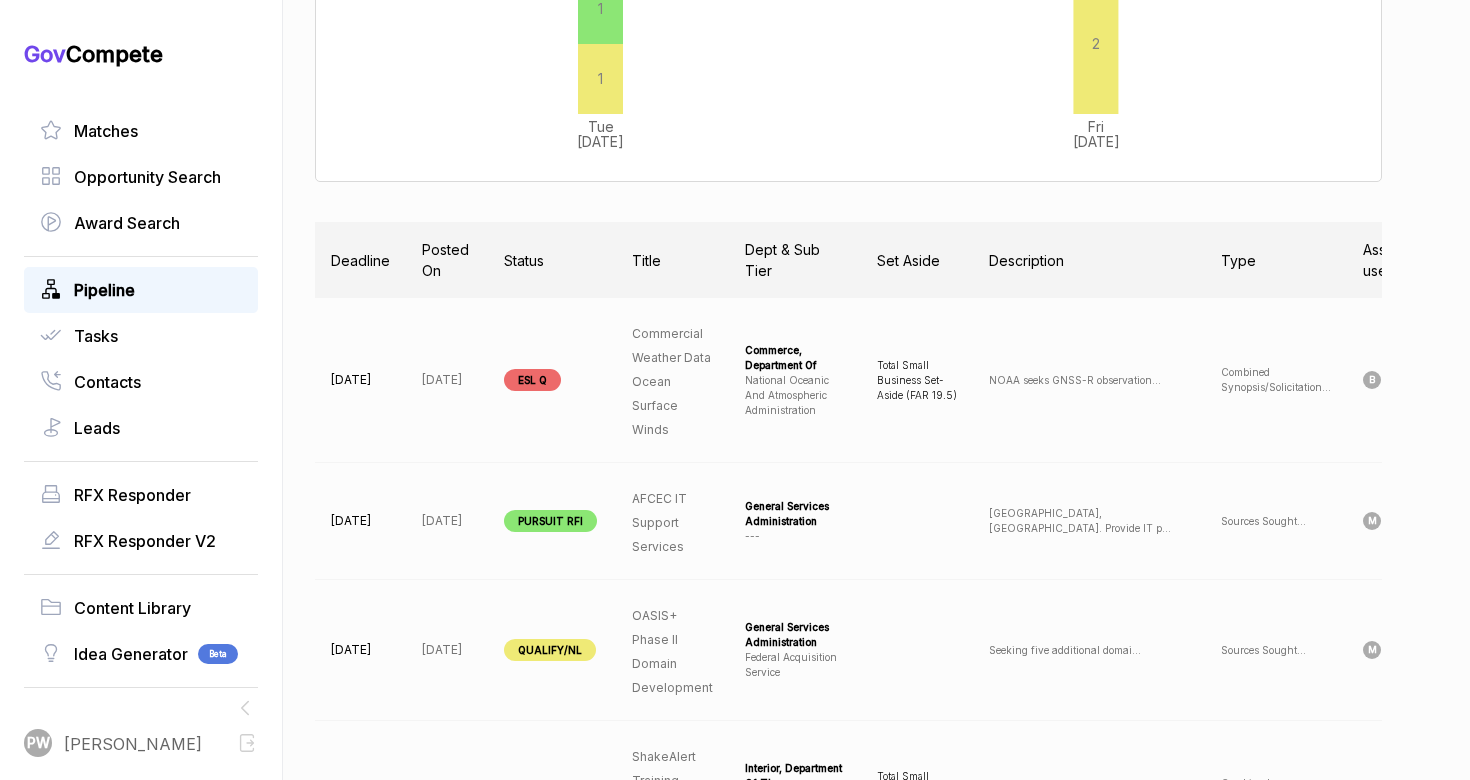 scroll, scrollTop: 588, scrollLeft: 0, axis: vertical 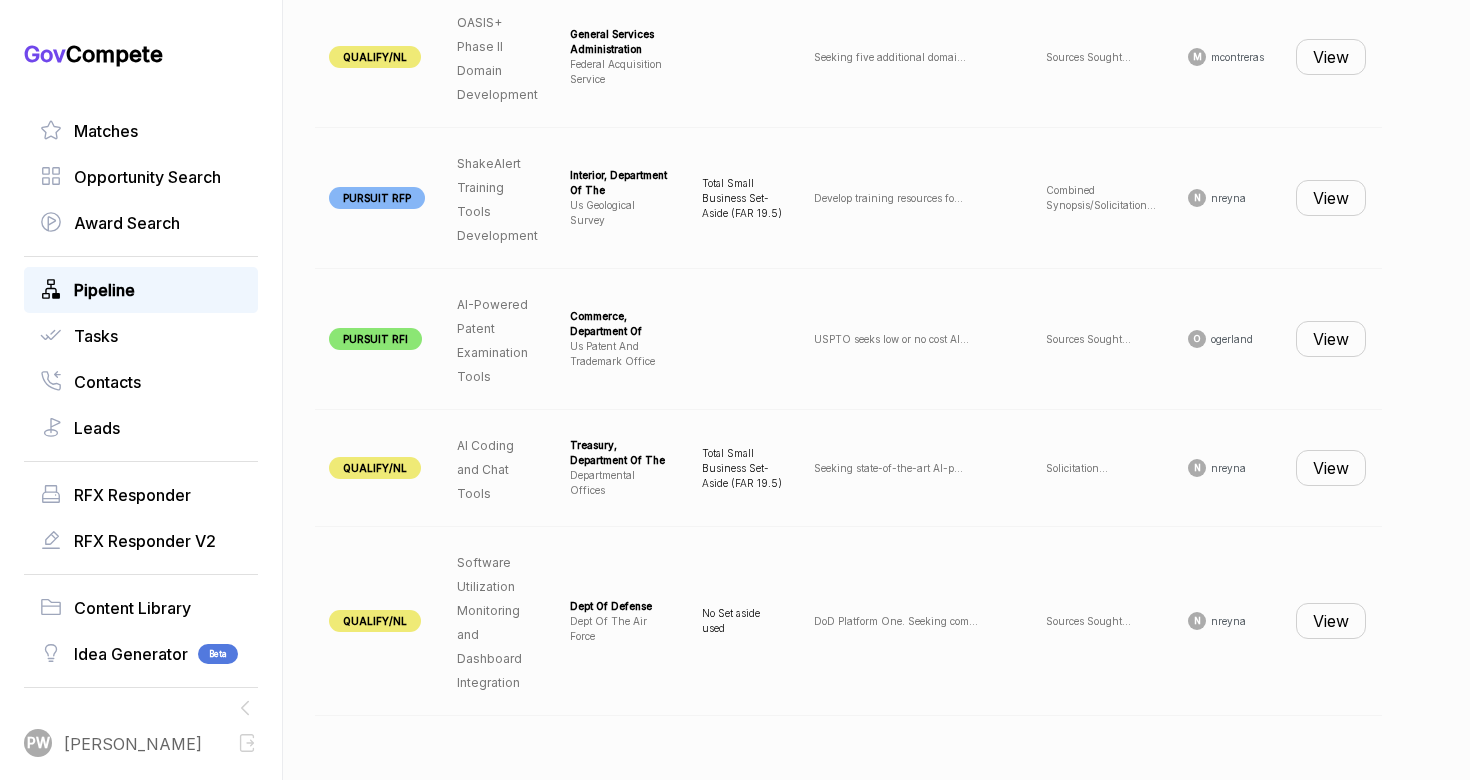 click on "View" at bounding box center [1331, 57] 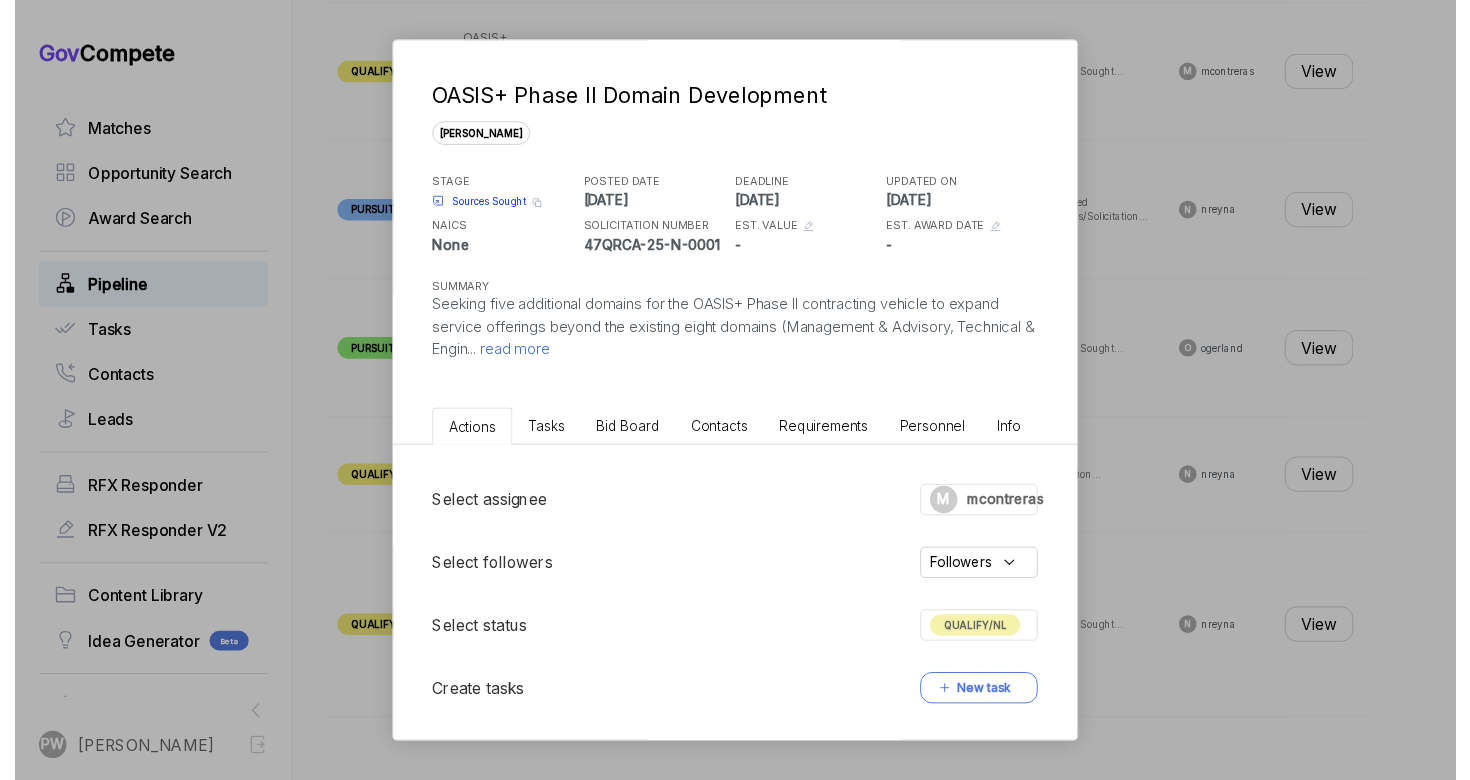 scroll, scrollTop: 1161, scrollLeft: 0, axis: vertical 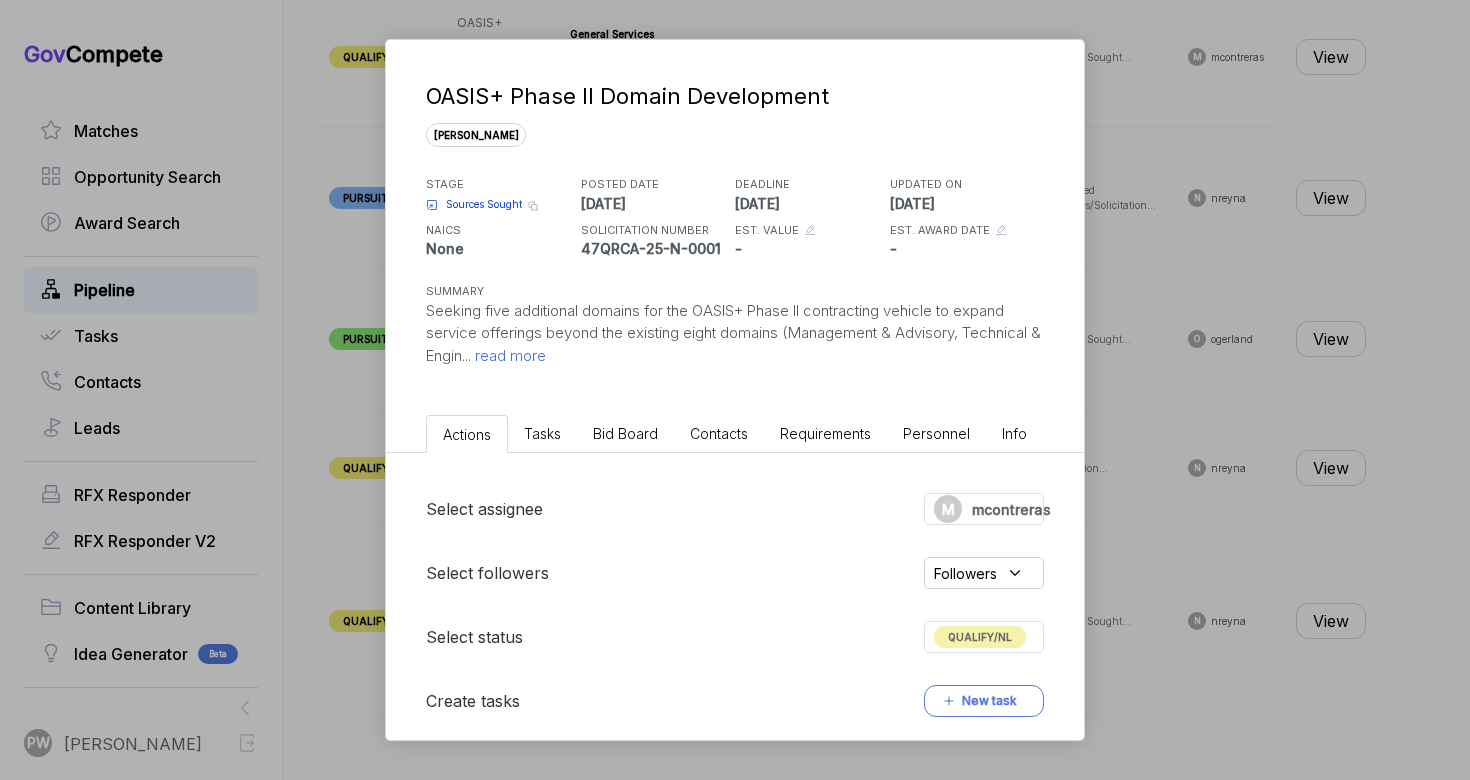 click on "OASIS+ Phase II Domain Development  [PERSON_NAME] STAGE Sources Sought Copy link POSTED DATE [DATE] DEADLINE [DATE] UPDATED ON [DATE] NAICS None SOLICITATION NUMBER 47QRCA-25-N-0001 EST. VALUE - EST. AWARD DATE - SUMMARY  Seeking five additional domains for the OASIS+ Phase II contracting vehicle to expand service offerings beyond the existing eight domains (Management & Advisory, Technical & Engin ...   read more" at bounding box center [735, 223] 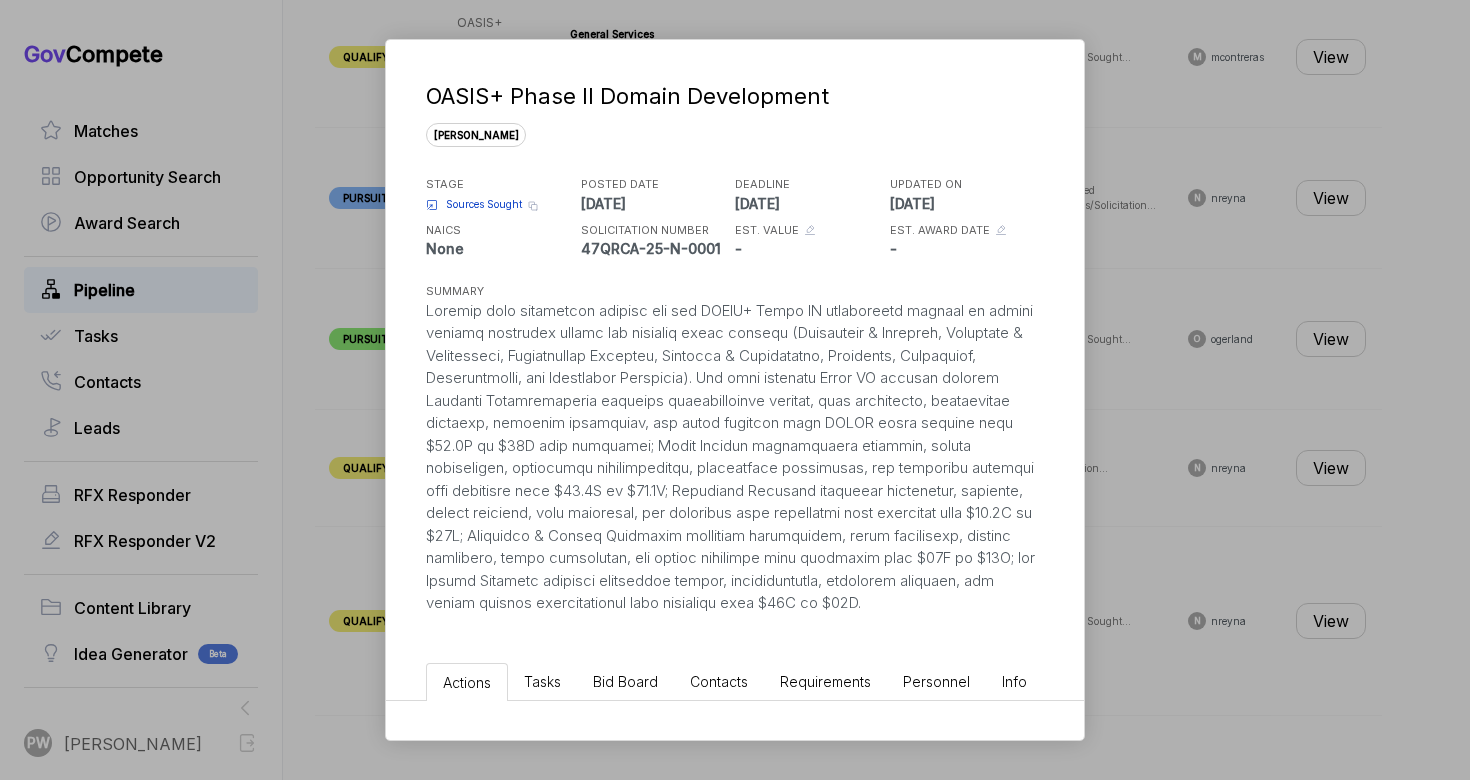click on "Bid Board" at bounding box center (625, 681) 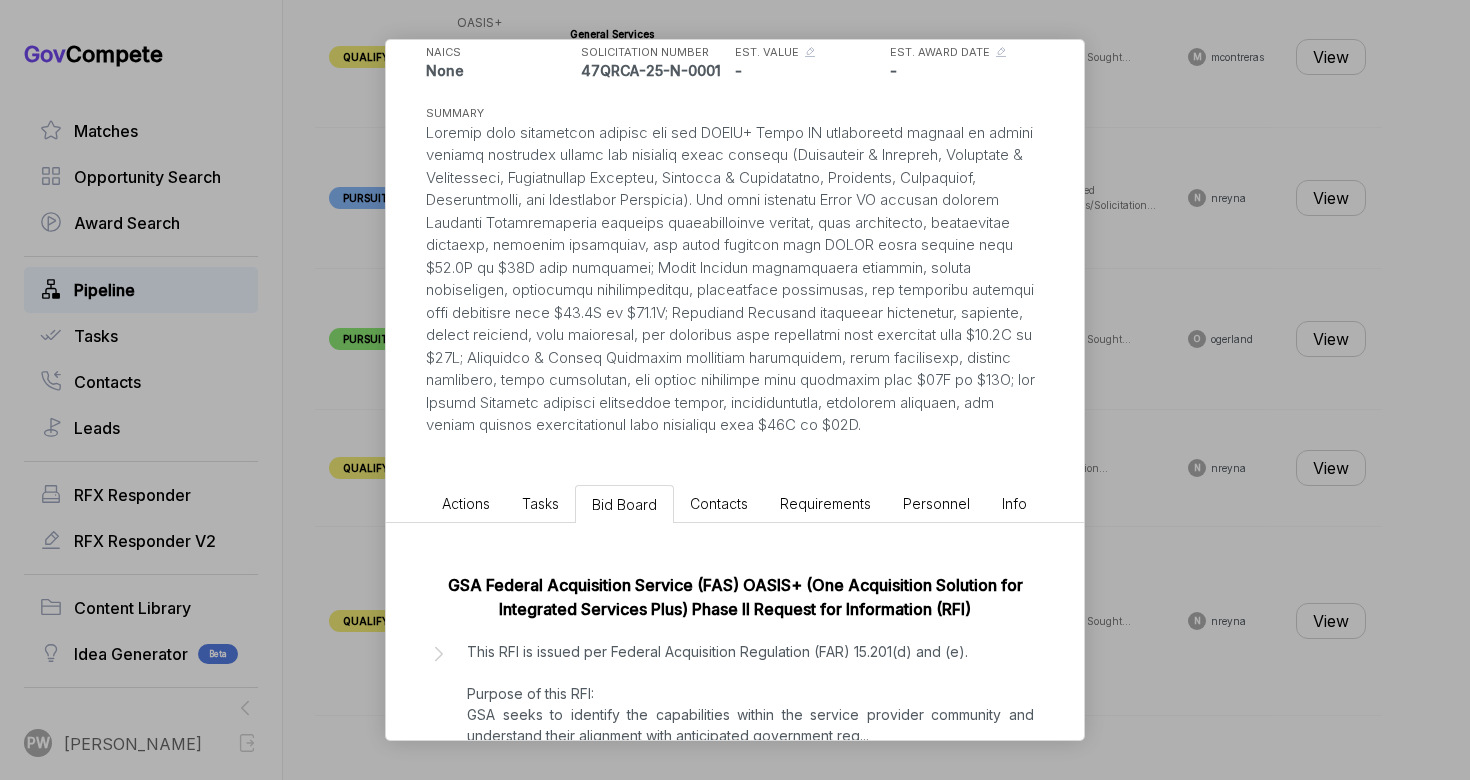 scroll, scrollTop: 284, scrollLeft: 0, axis: vertical 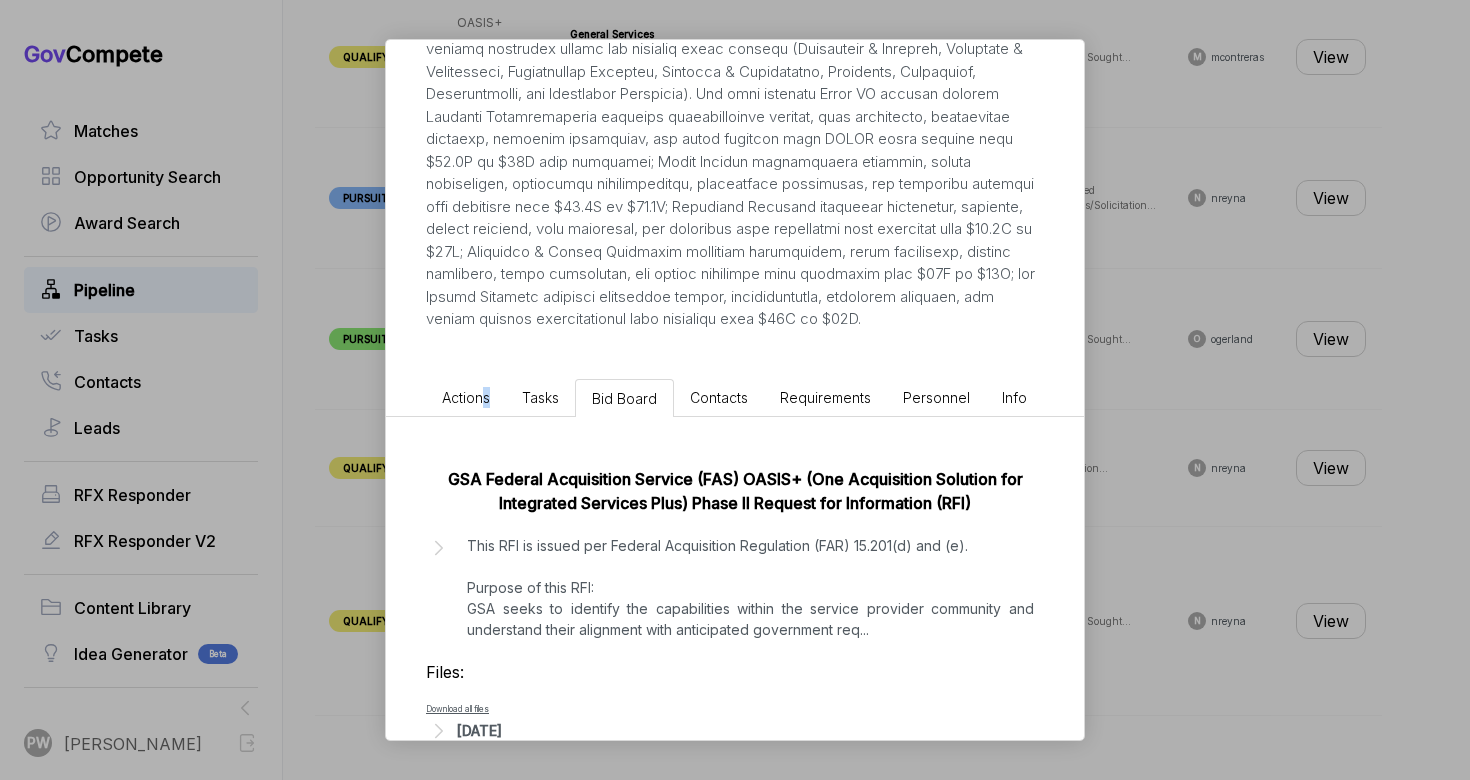 click on "Actions" at bounding box center [466, 397] 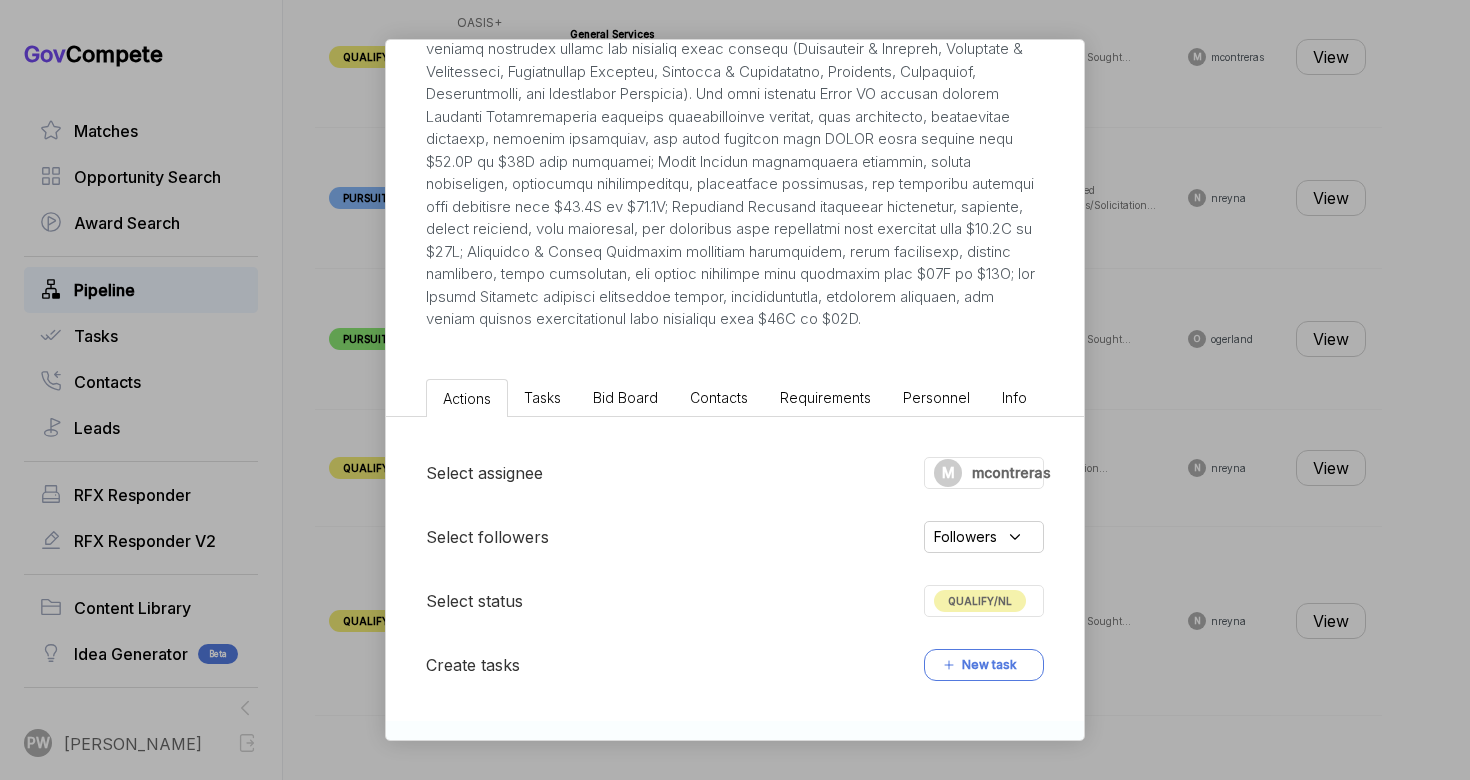 click on "Select assignee   [PERSON_NAME] Select followers Followers Select status   QUALIFY/NL Create tasks  New task" at bounding box center (735, 569) 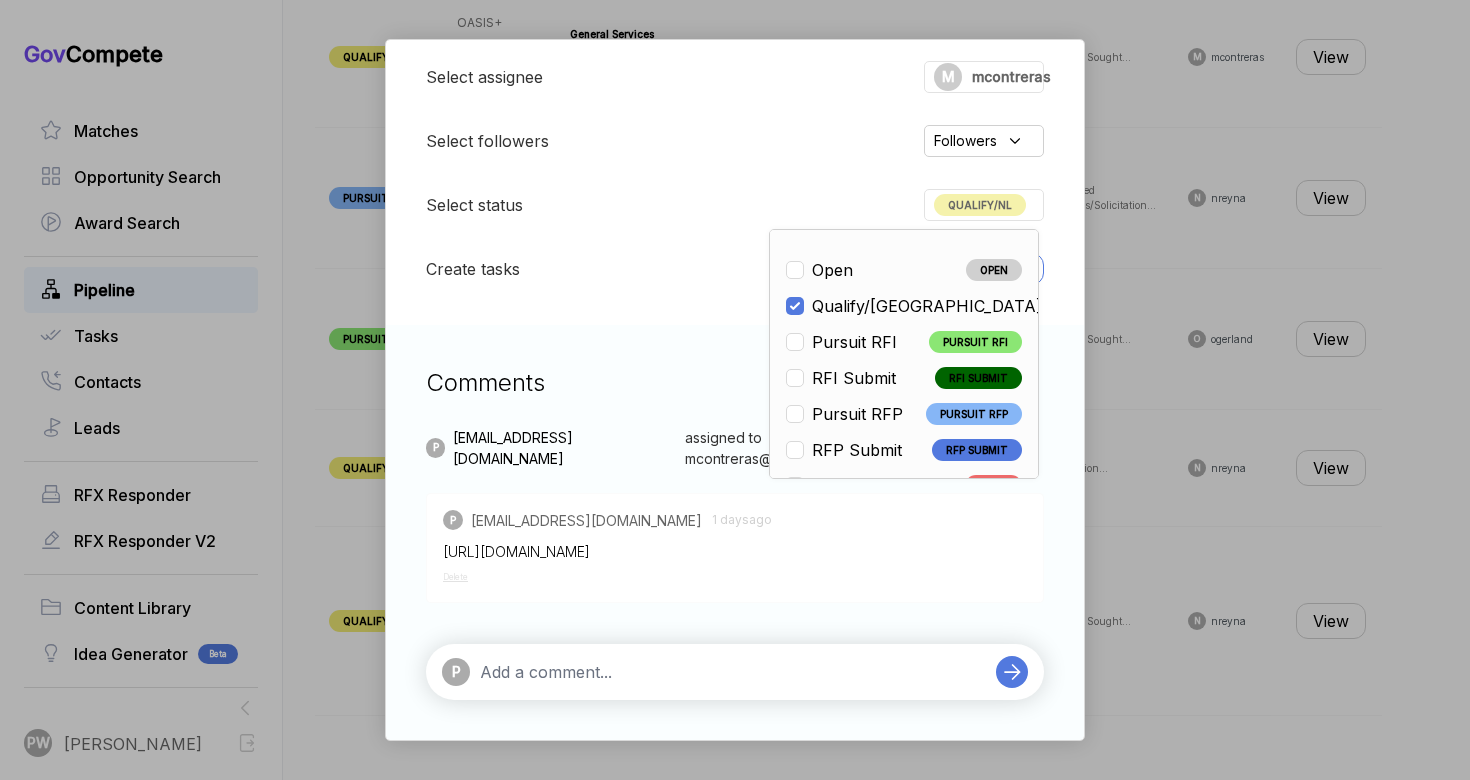 scroll, scrollTop: 702, scrollLeft: 0, axis: vertical 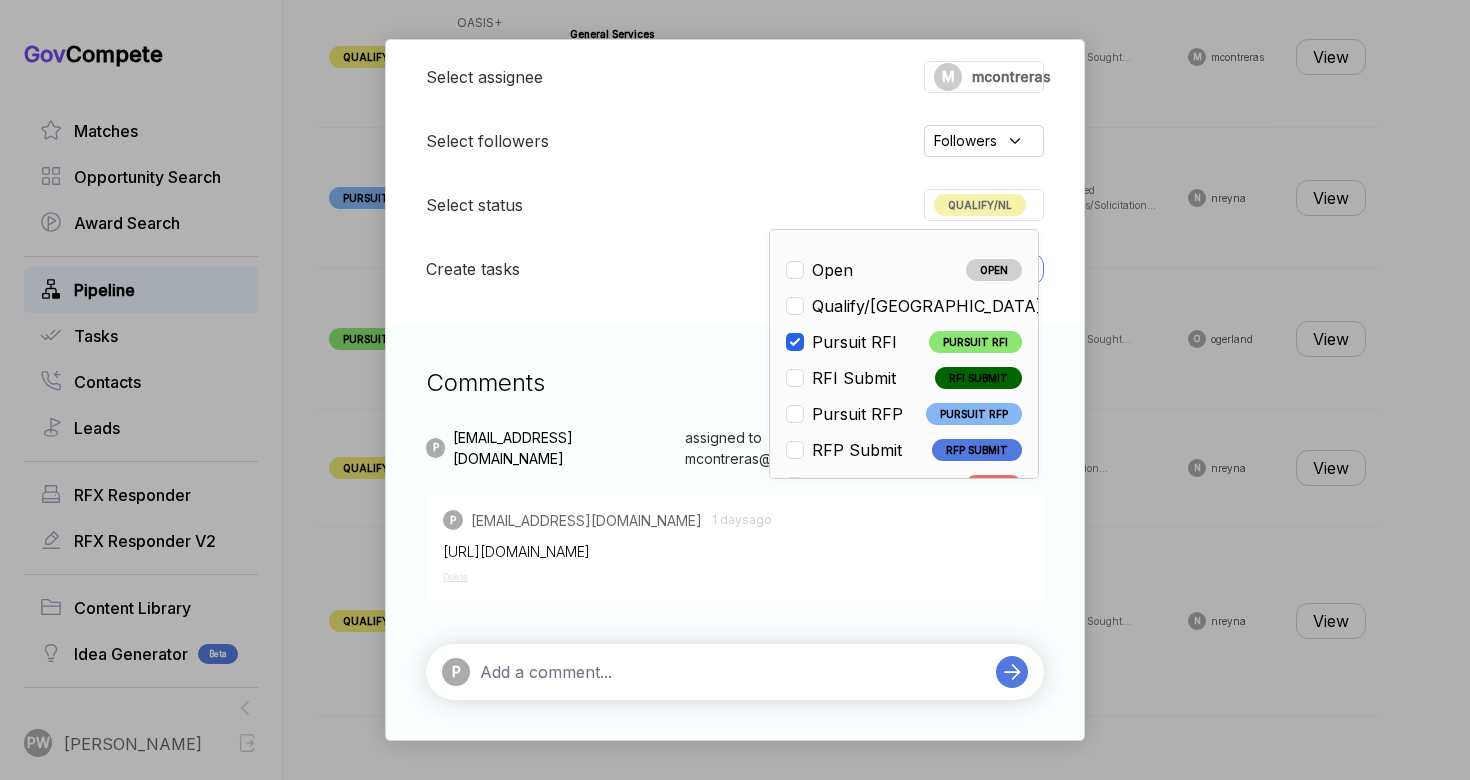 checkbox on "false" 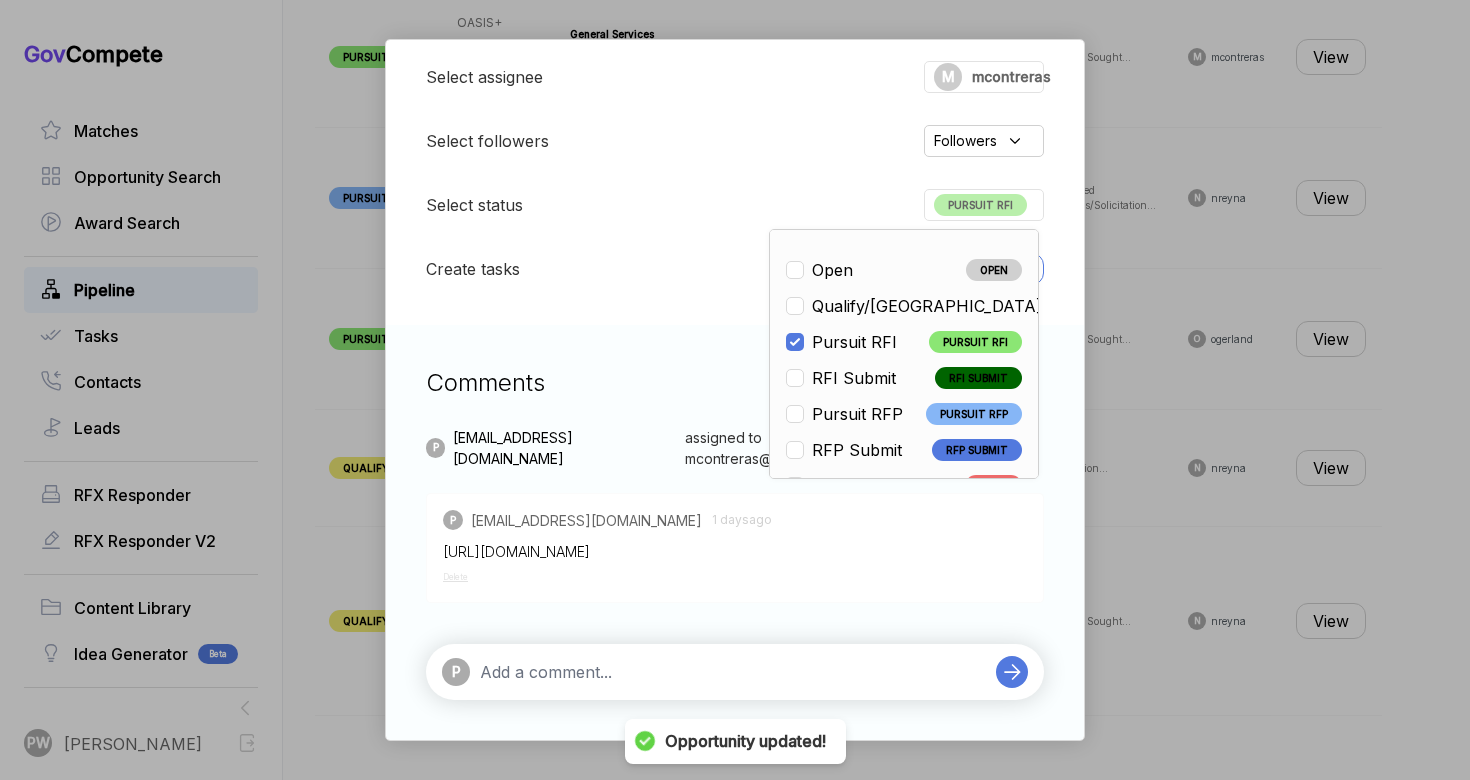 scroll, scrollTop: 1161, scrollLeft: 0, axis: vertical 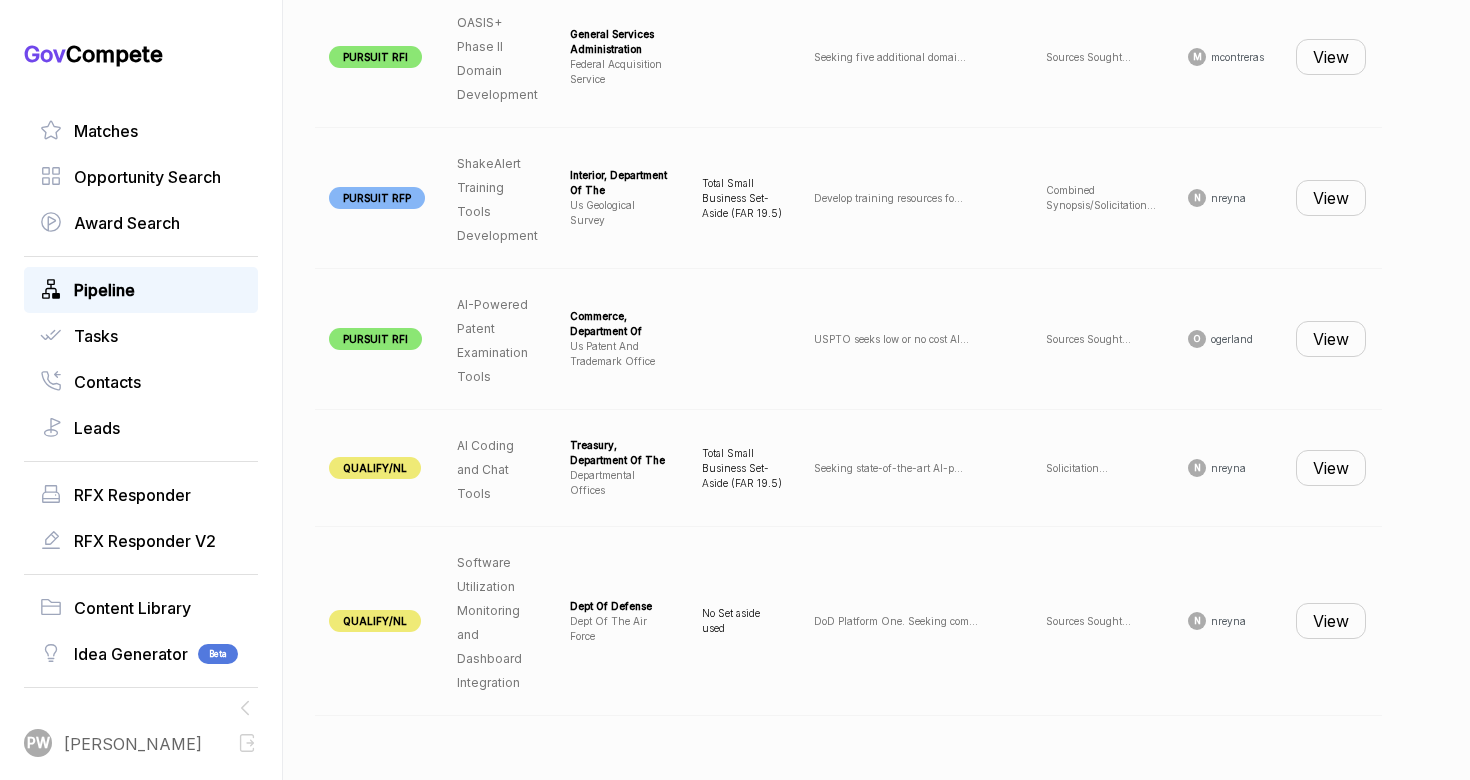 click on "View" at bounding box center [1331, 468] 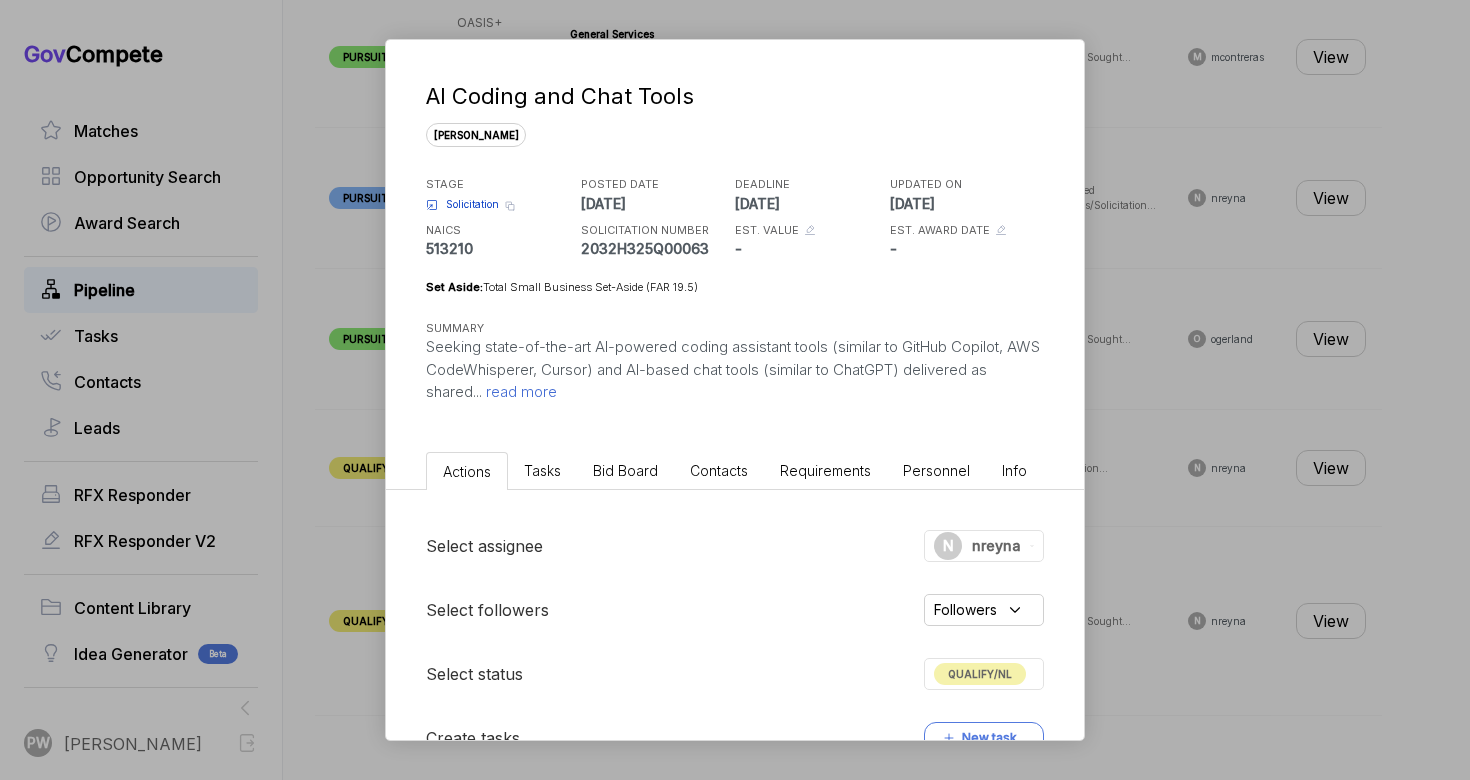 click on "read more" at bounding box center (519, 391) 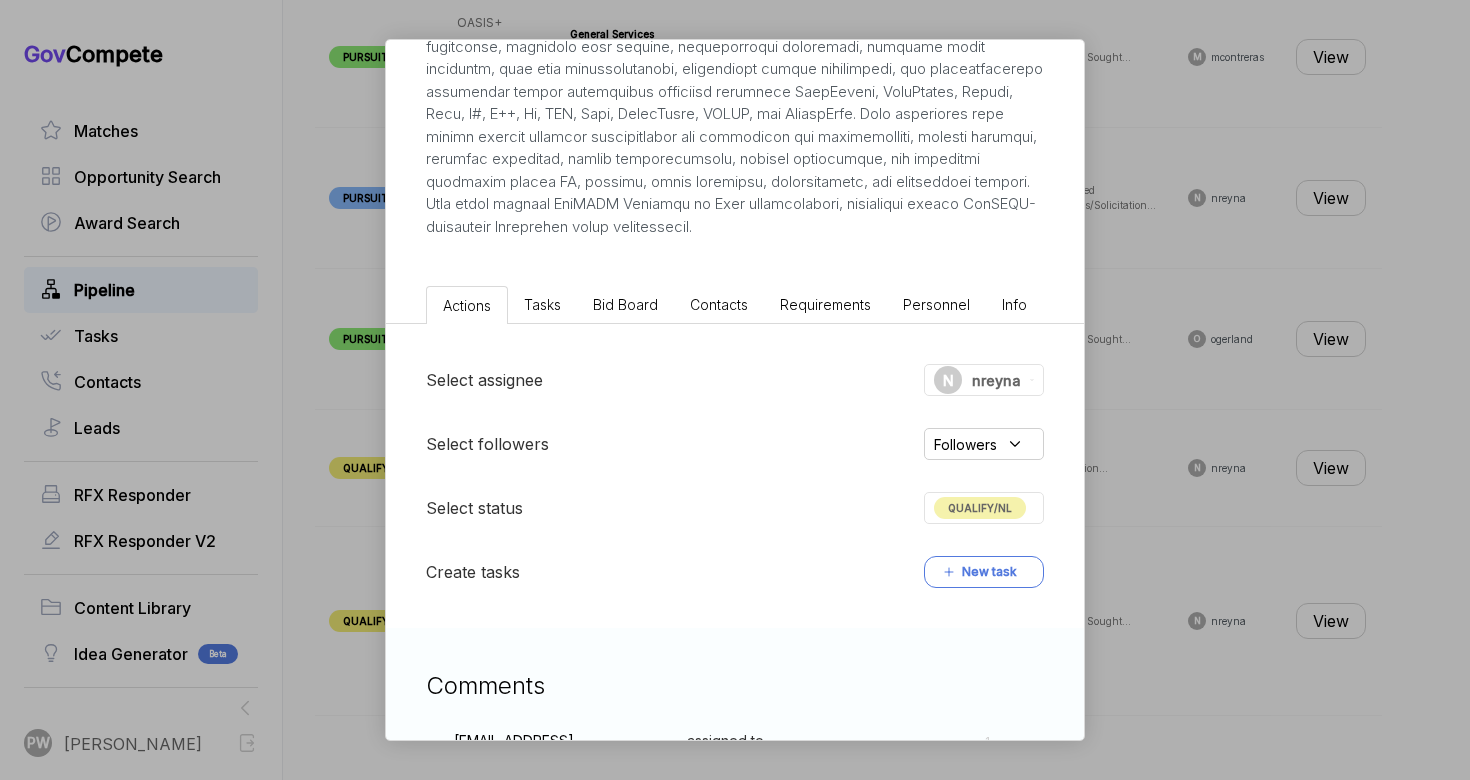 scroll, scrollTop: 436, scrollLeft: 0, axis: vertical 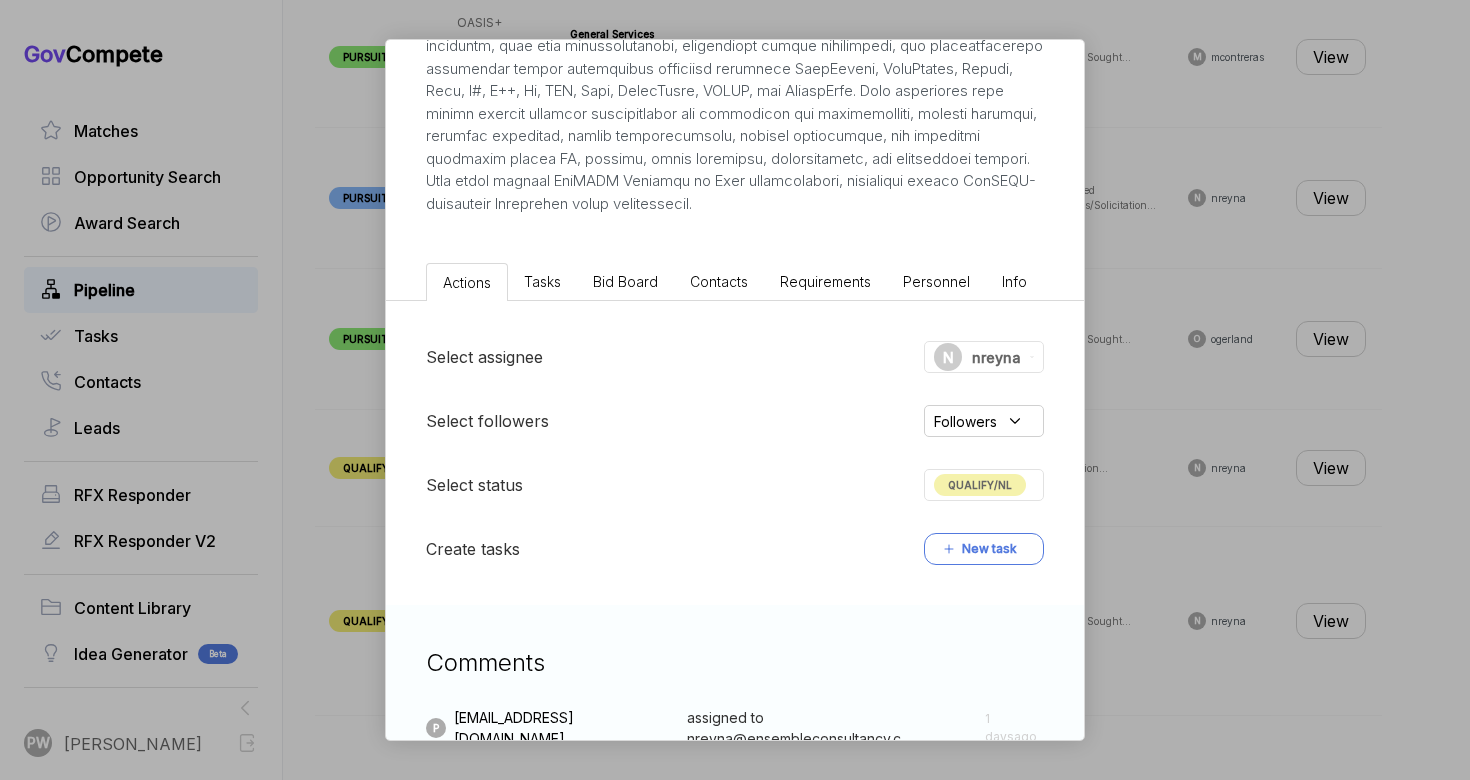 click on "Bid Board" at bounding box center (625, 281) 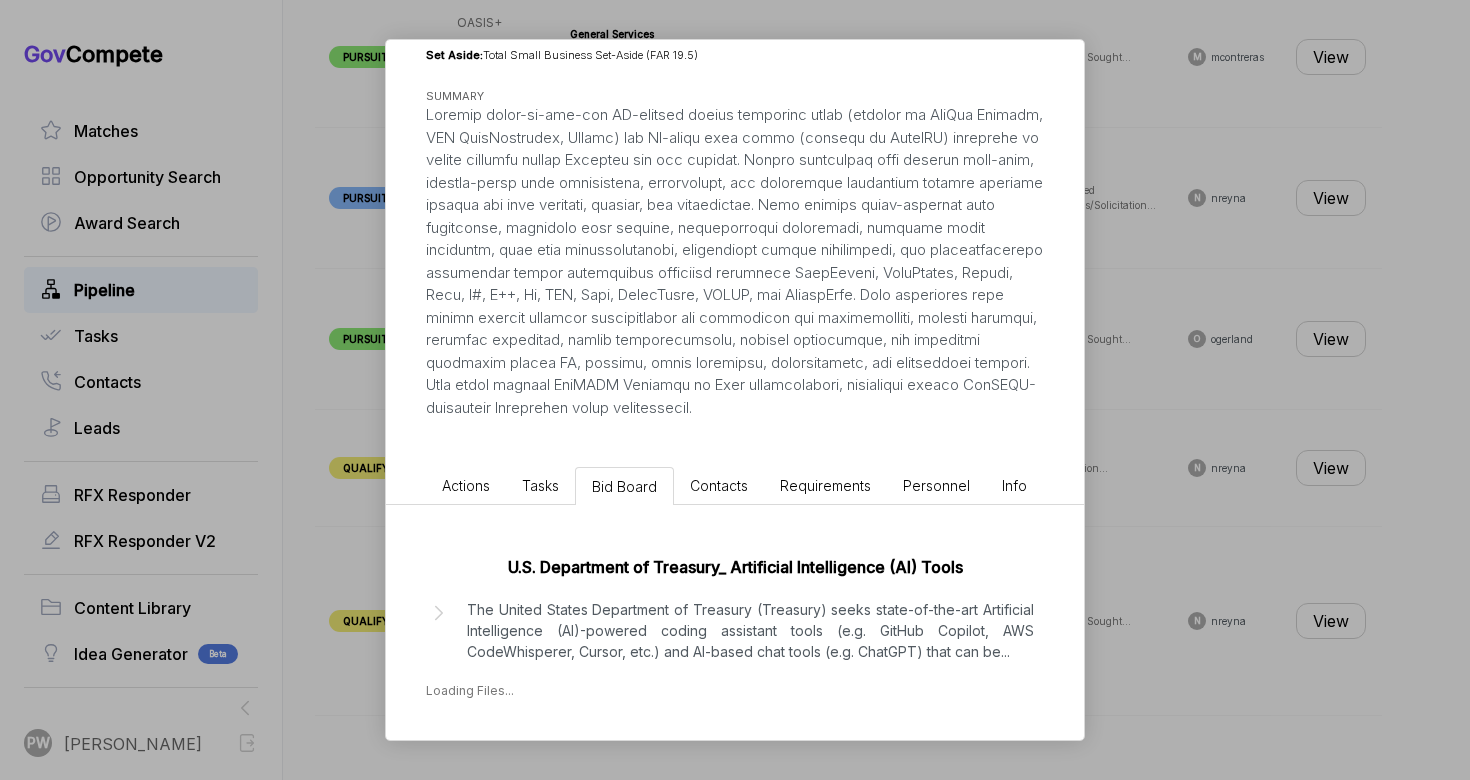 scroll, scrollTop: 254, scrollLeft: 0, axis: vertical 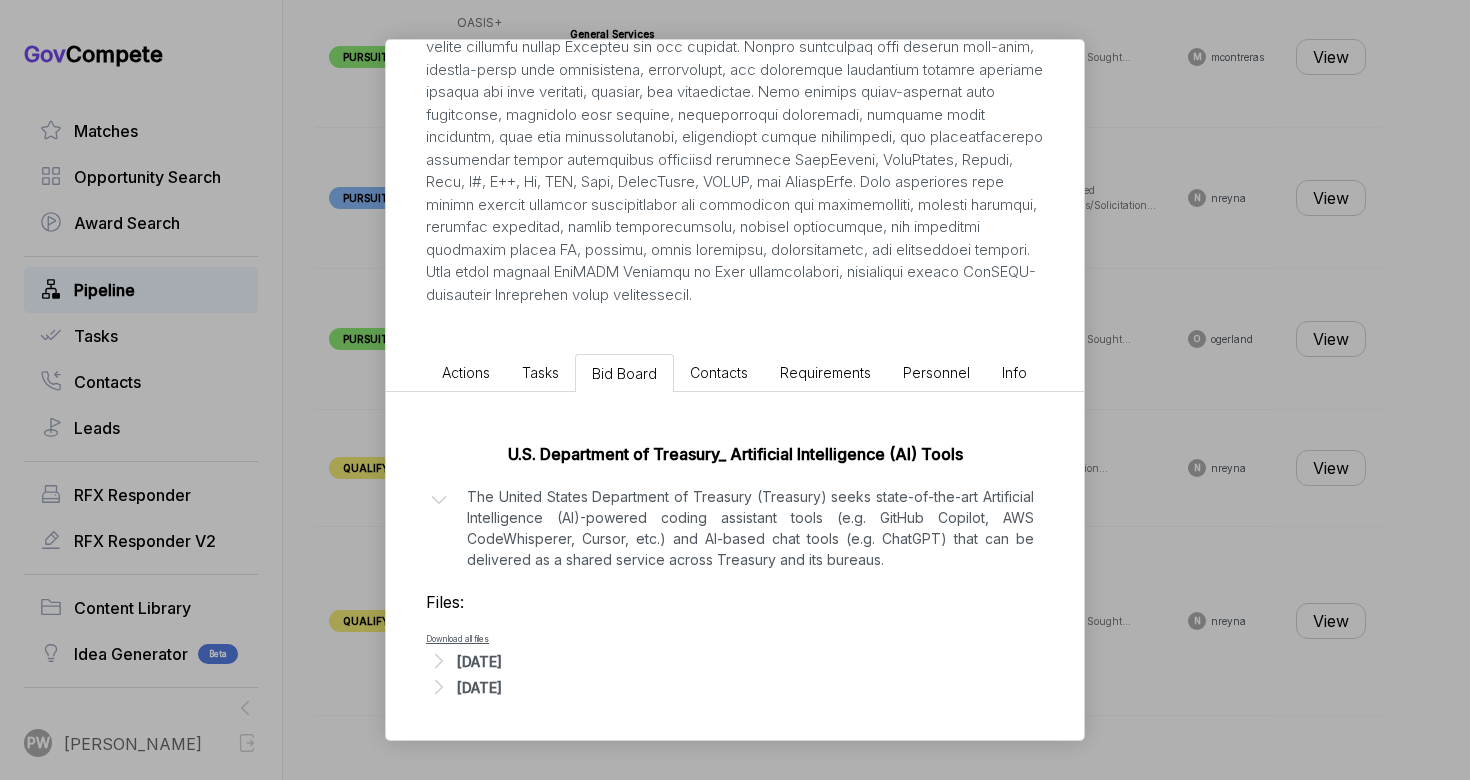 click on "[DATE]" at bounding box center [479, 661] 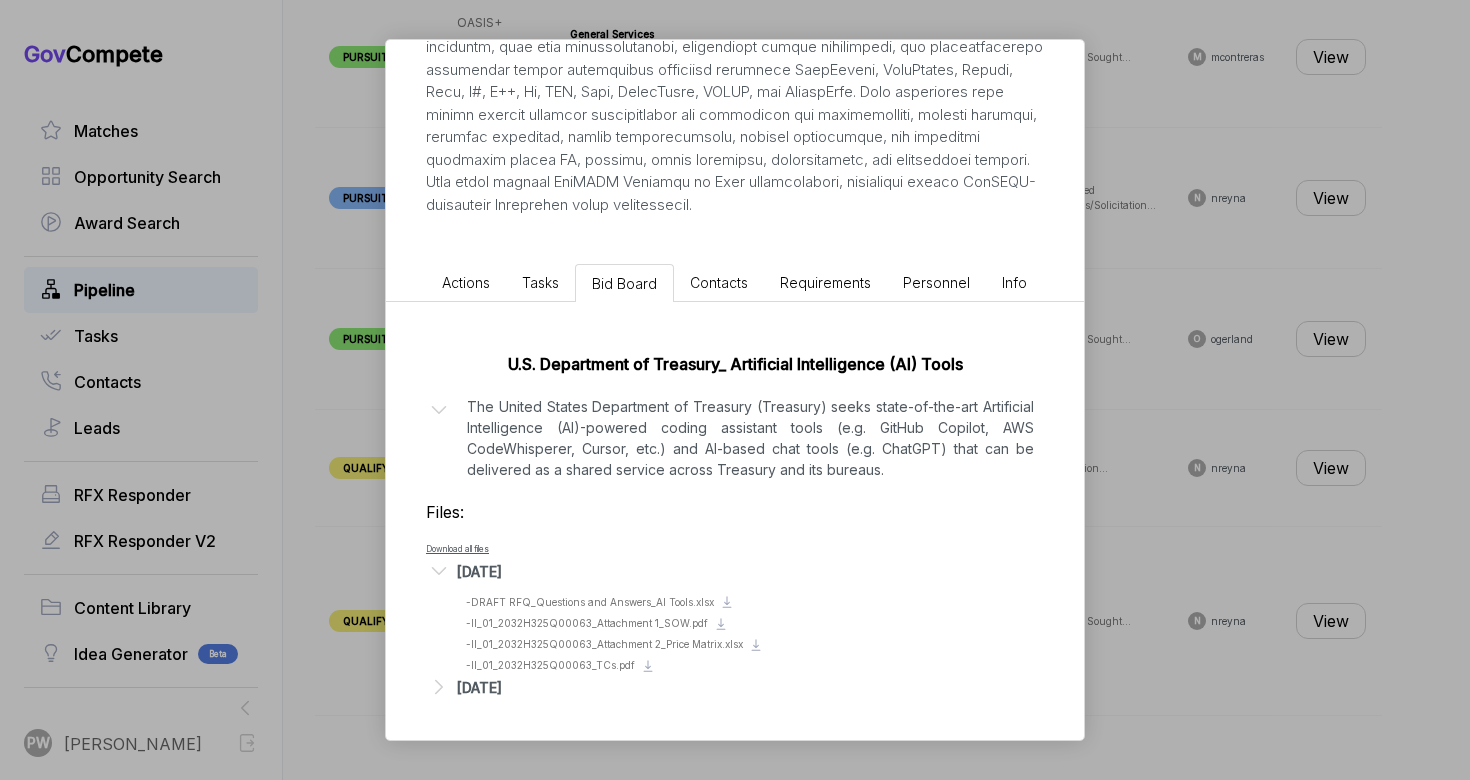 scroll, scrollTop: 457, scrollLeft: 0, axis: vertical 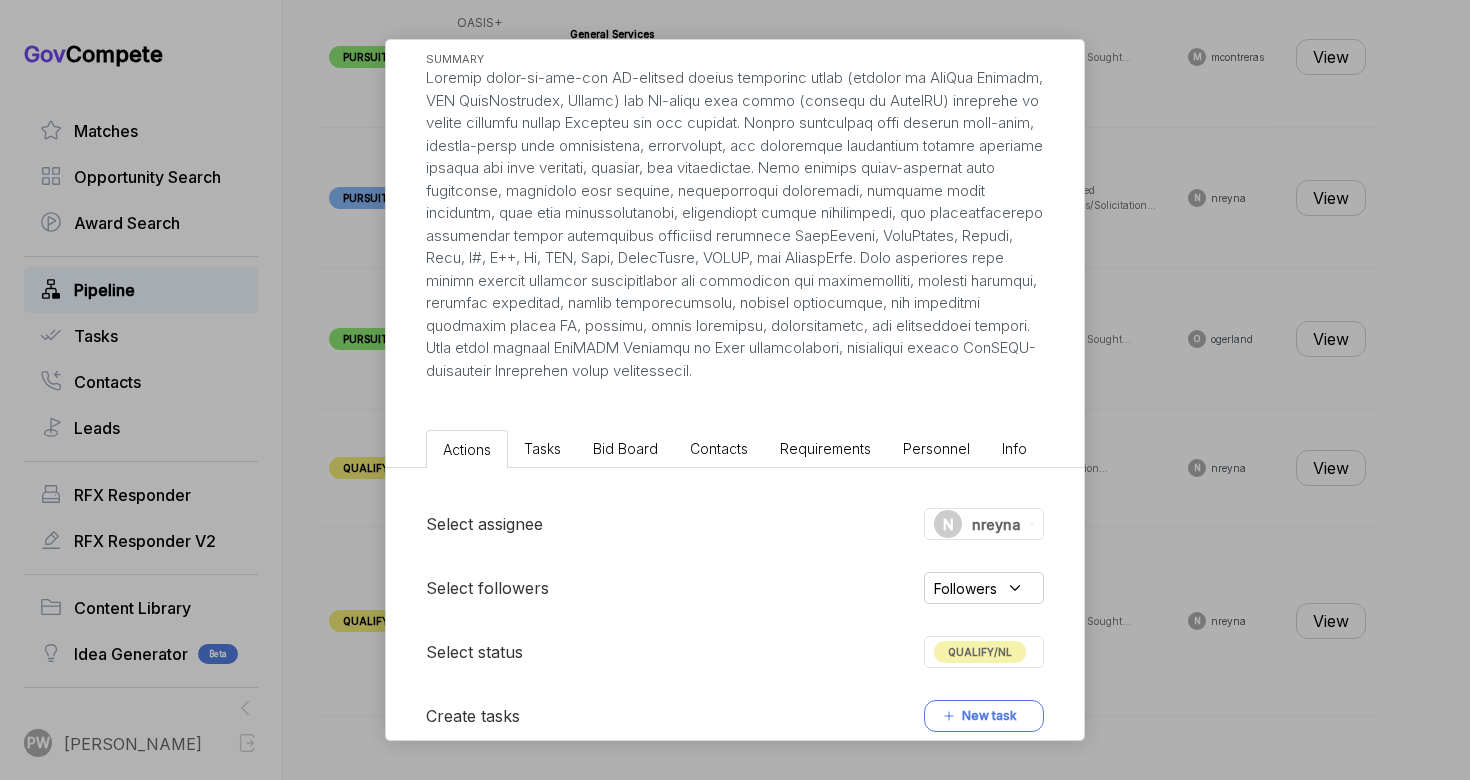 click on "nreyna" at bounding box center [996, 524] 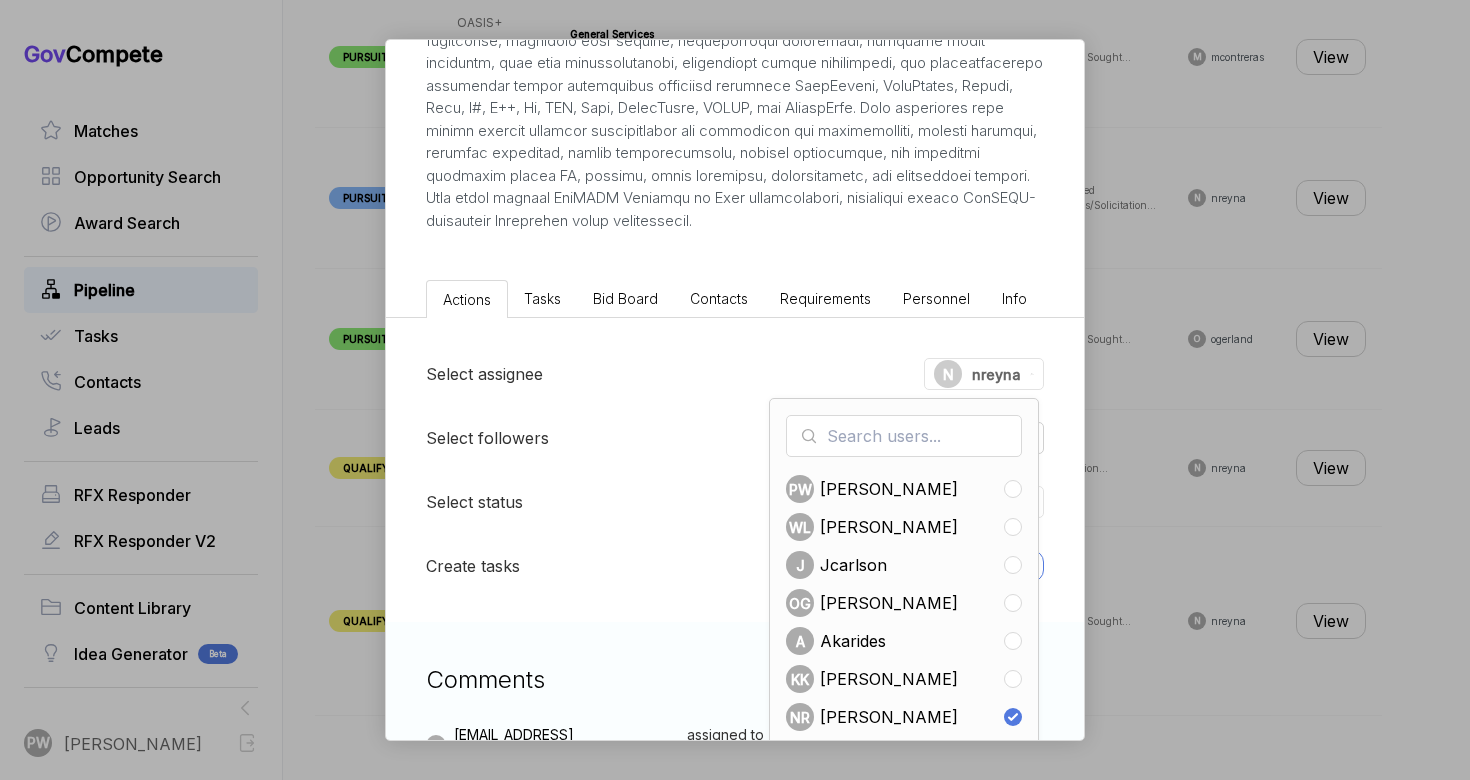 scroll, scrollTop: 425, scrollLeft: 0, axis: vertical 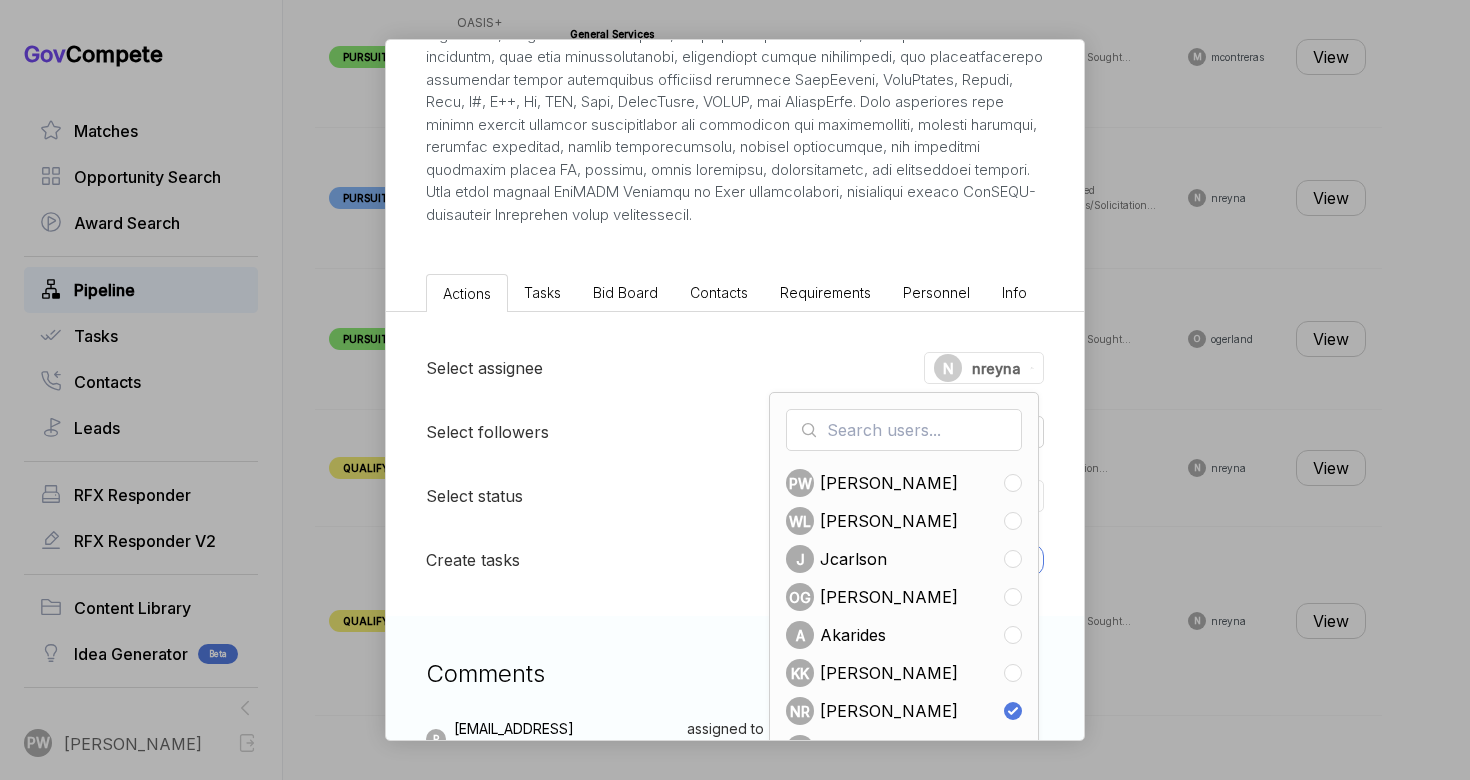 click on "[PERSON_NAME]" at bounding box center (889, 483) 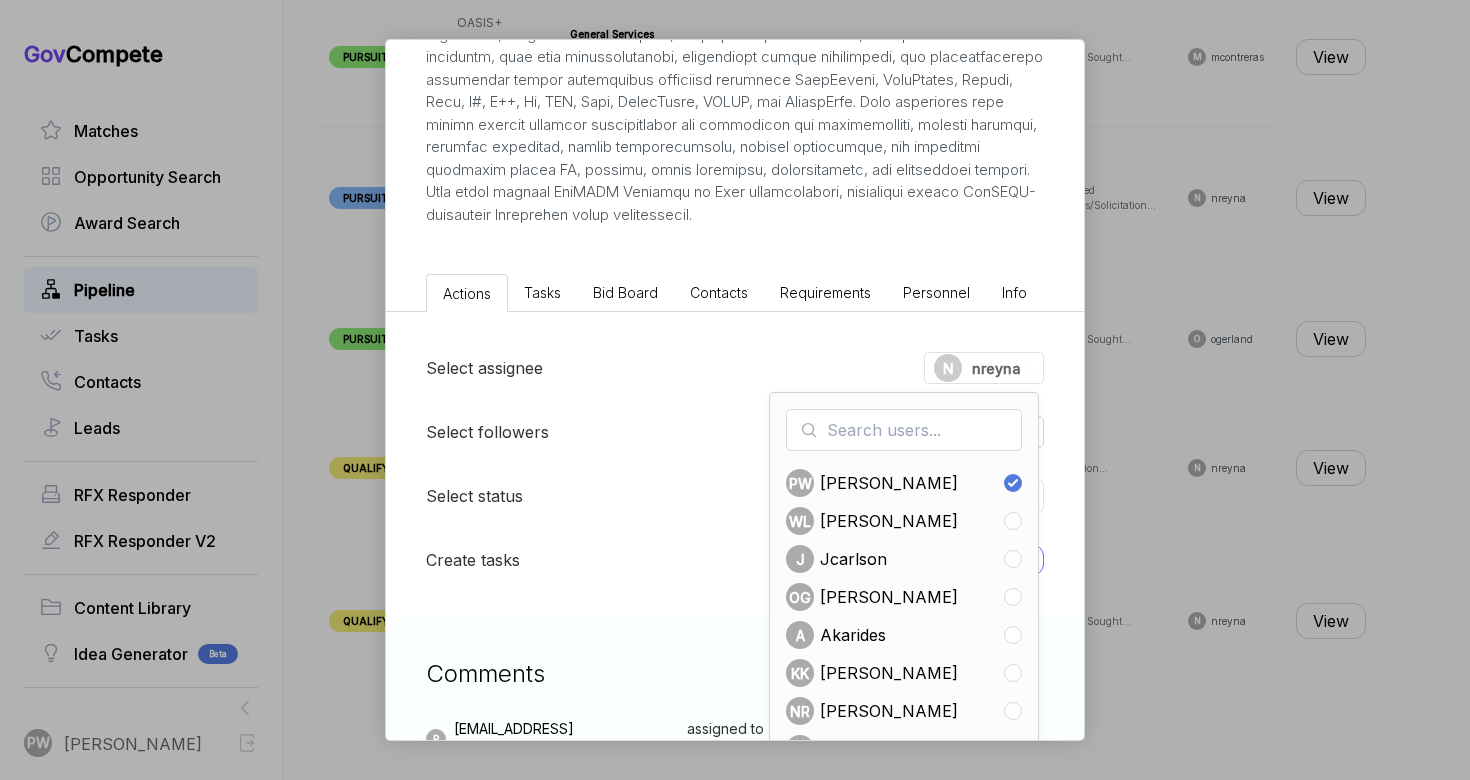 checkbox on "true" 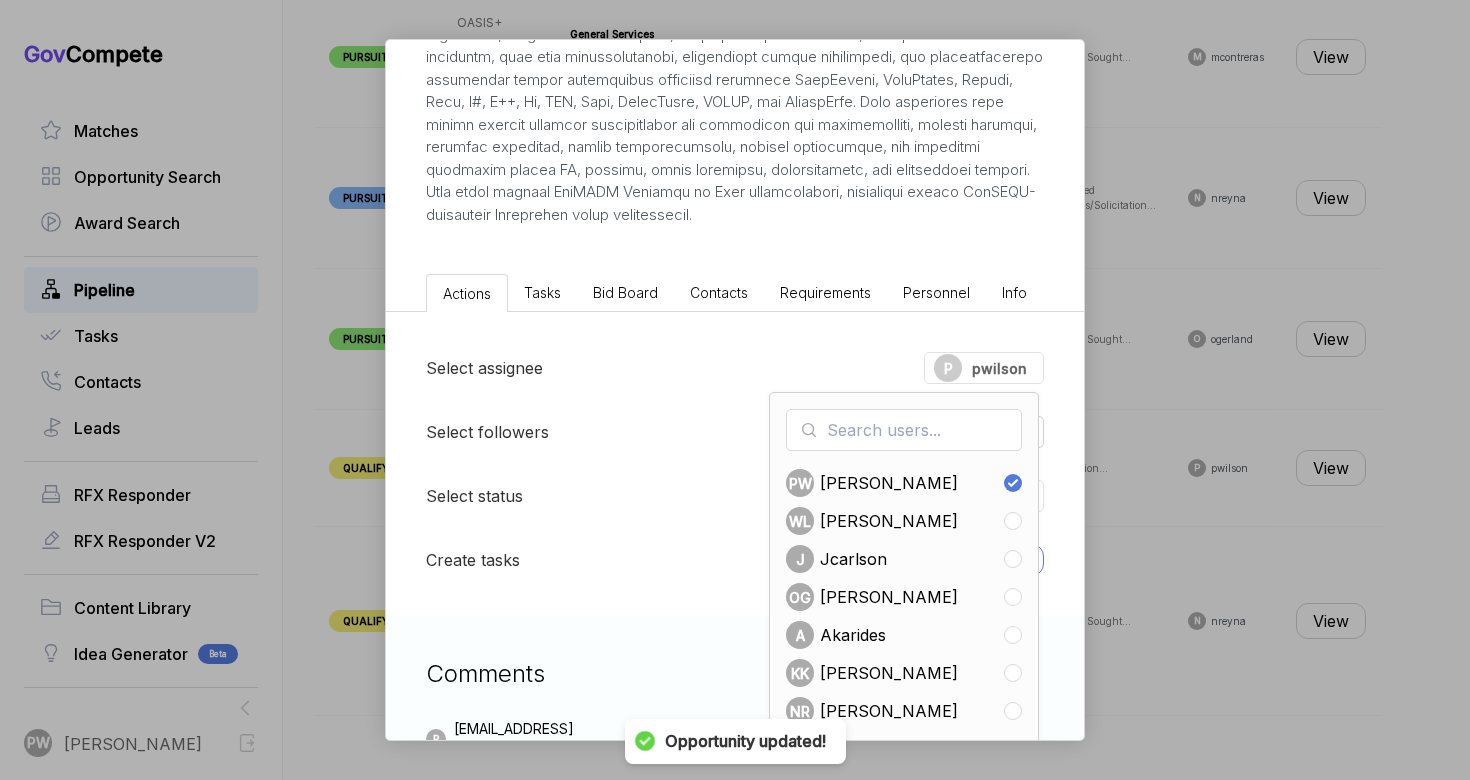 scroll, scrollTop: 1161, scrollLeft: 0, axis: vertical 